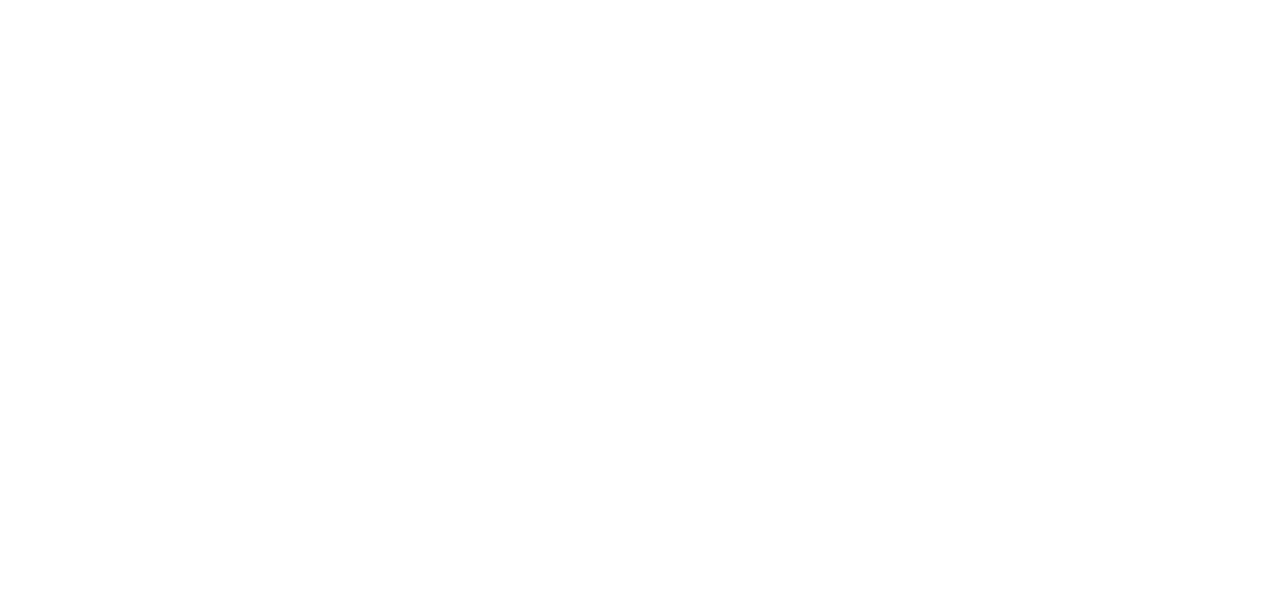 scroll, scrollTop: 0, scrollLeft: 0, axis: both 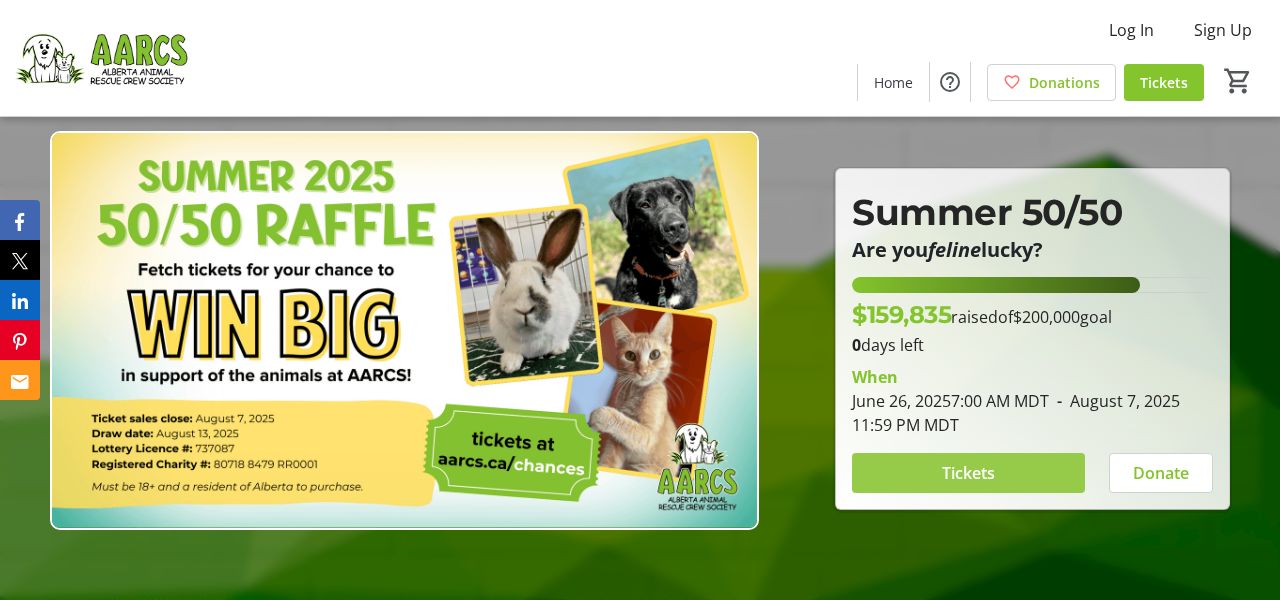 click on "Tickets" at bounding box center (968, 473) 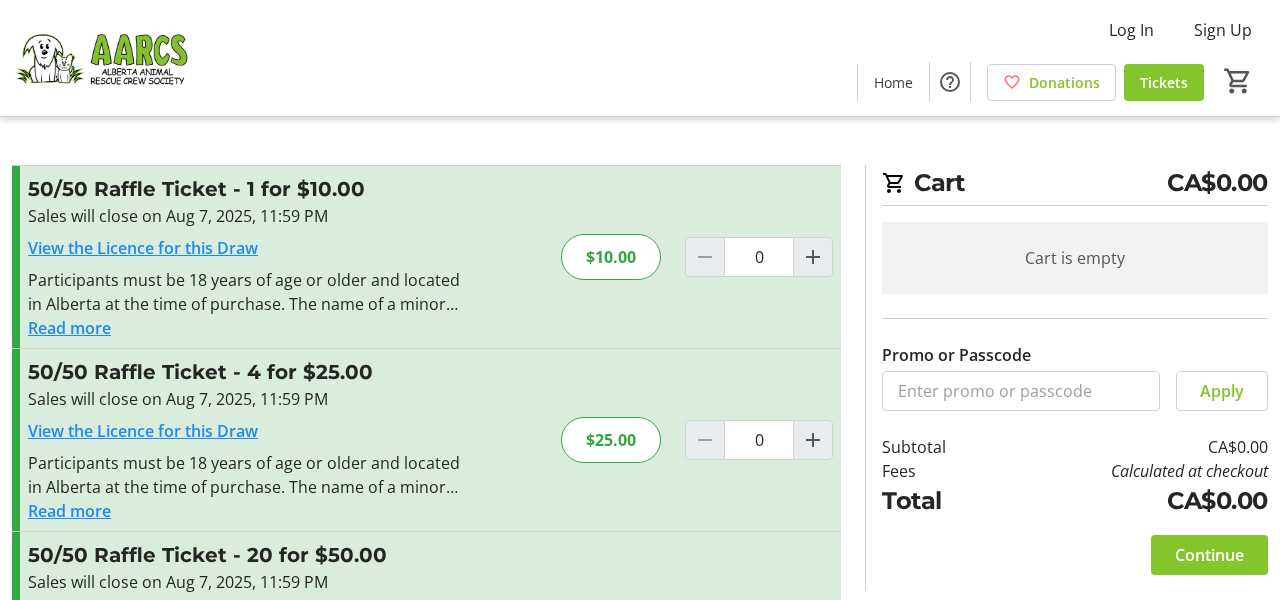 click on "Cart  CA$0.00 Cart is empty Promo or Passcode  Apply  Subtotal  CA$0.00  Fees  Calculated at checkout  Total  CA$0.00   Continue" 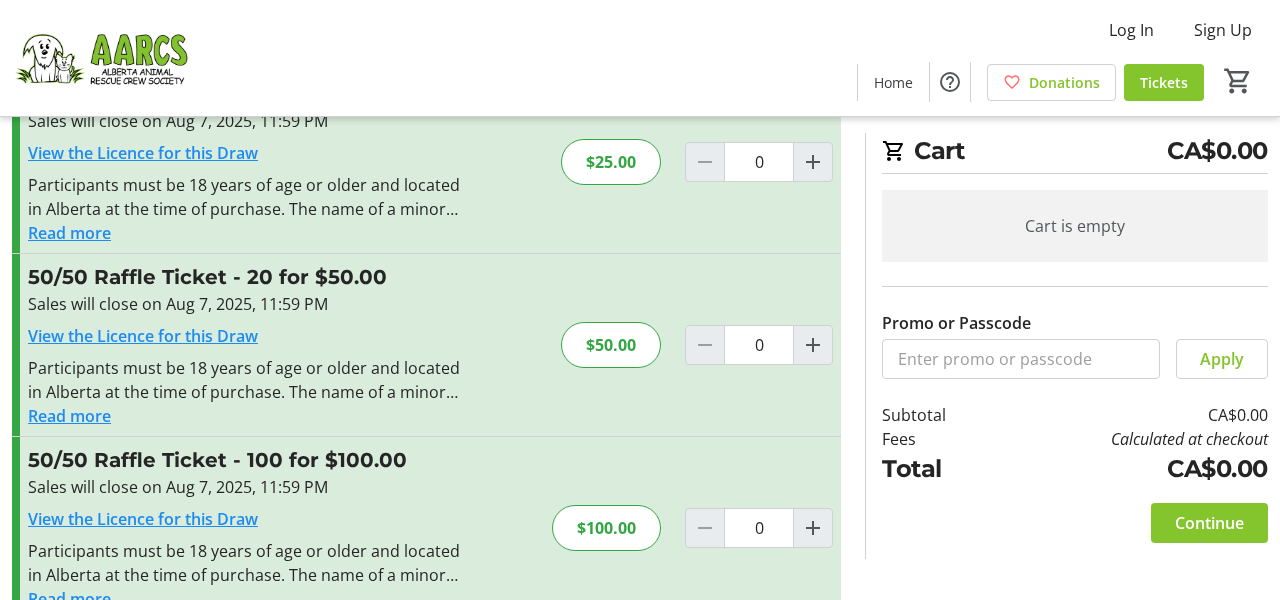 scroll, scrollTop: 281, scrollLeft: 0, axis: vertical 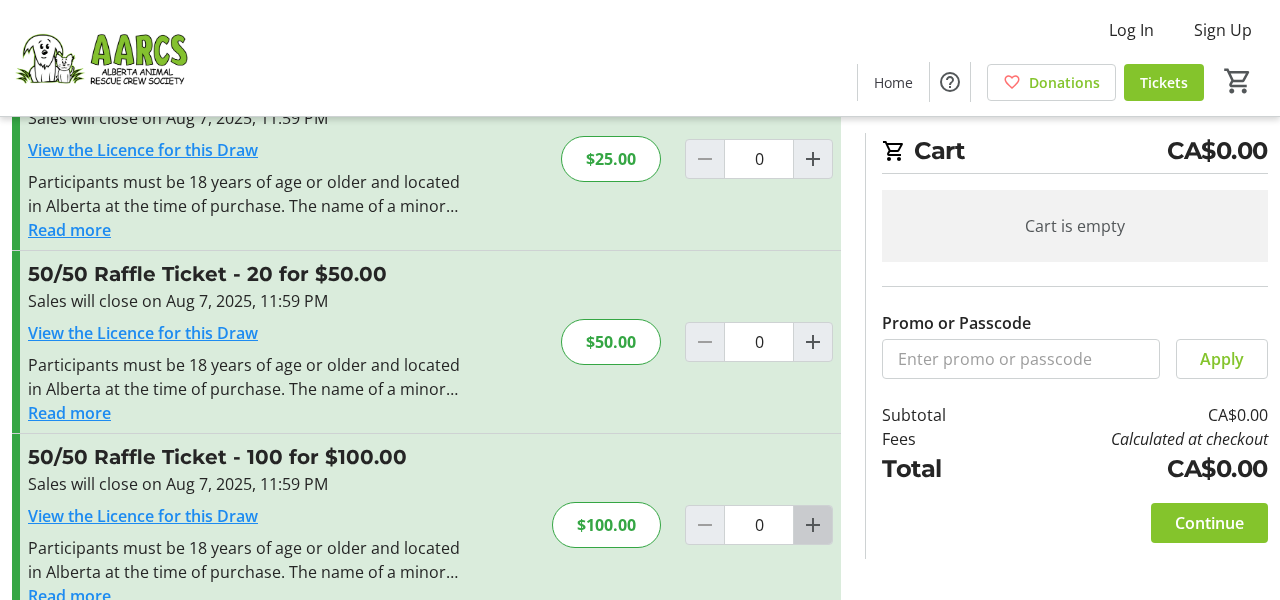 click 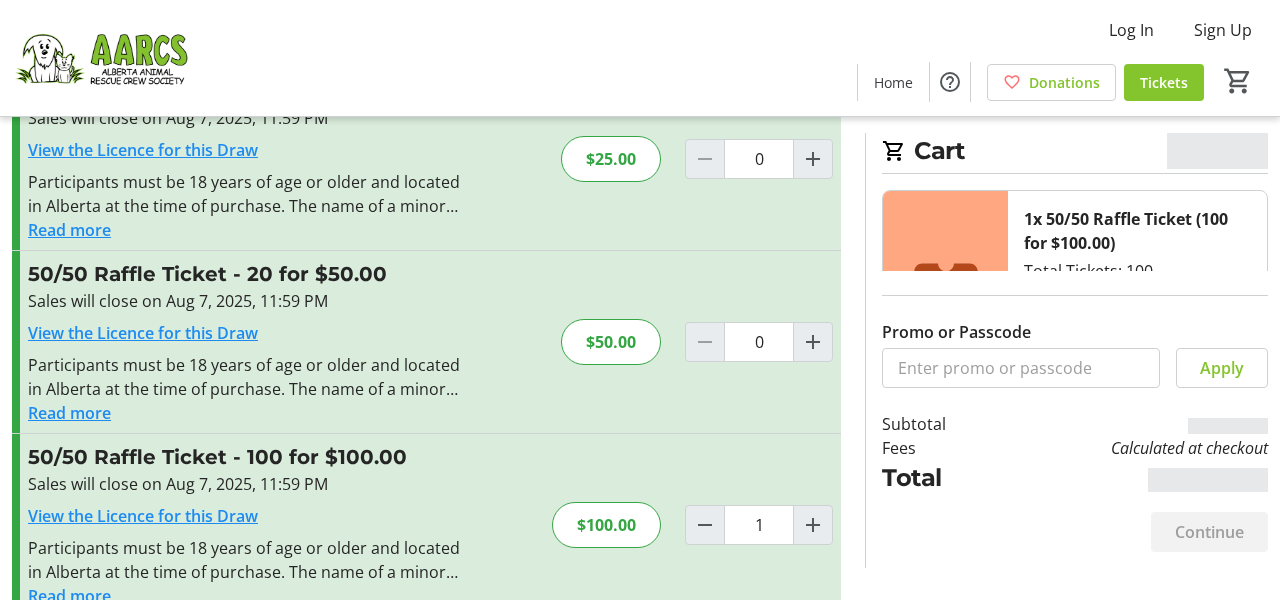 click on "50/50 Raffle Ticket - 100 for $100.00   Sales will close on Aug 7, 2025, 11:59 PM  View the Licence for this Draw Participants must be 18 years of age or older and located in Alberta at the time of purchase. The name of a minor must not be written on a ticket. Keep your ticket until a winner is confirmed. The winner must have their ticket to claim the prize.  Read more  Participants must be 18 years of age or older and located in Alberta at the time of purchase. The name of a minor must not be written on a ticket. Keep your ticket until a winner is confirmed. The winner must have their ticket to claim the prize.  $100.00  1" 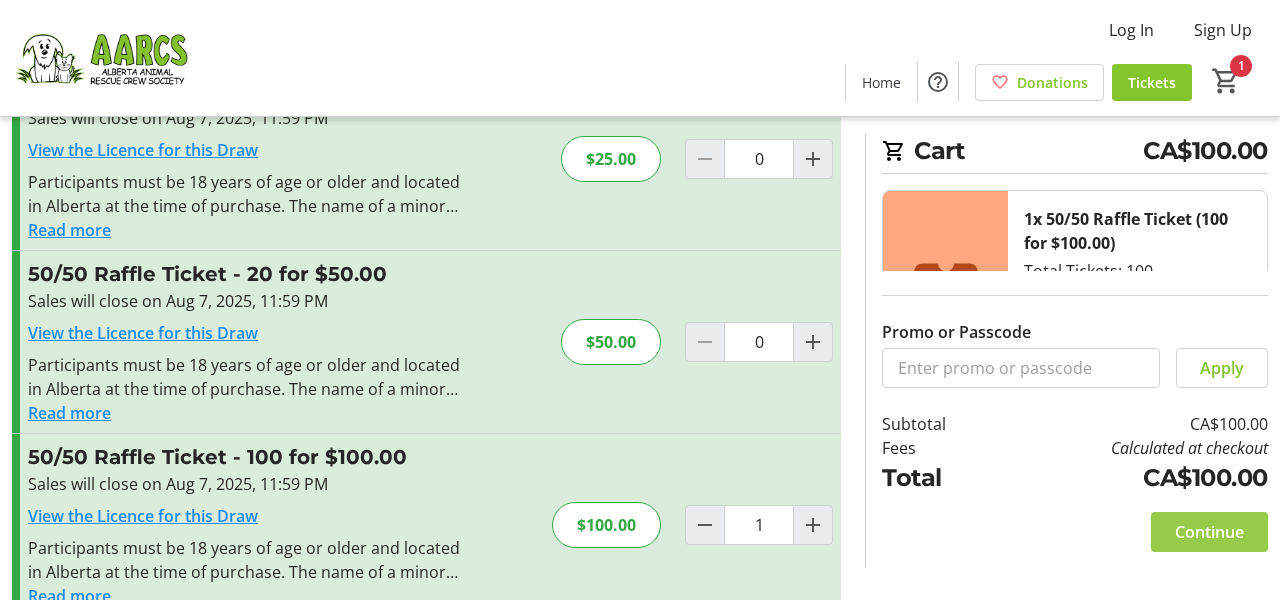 click 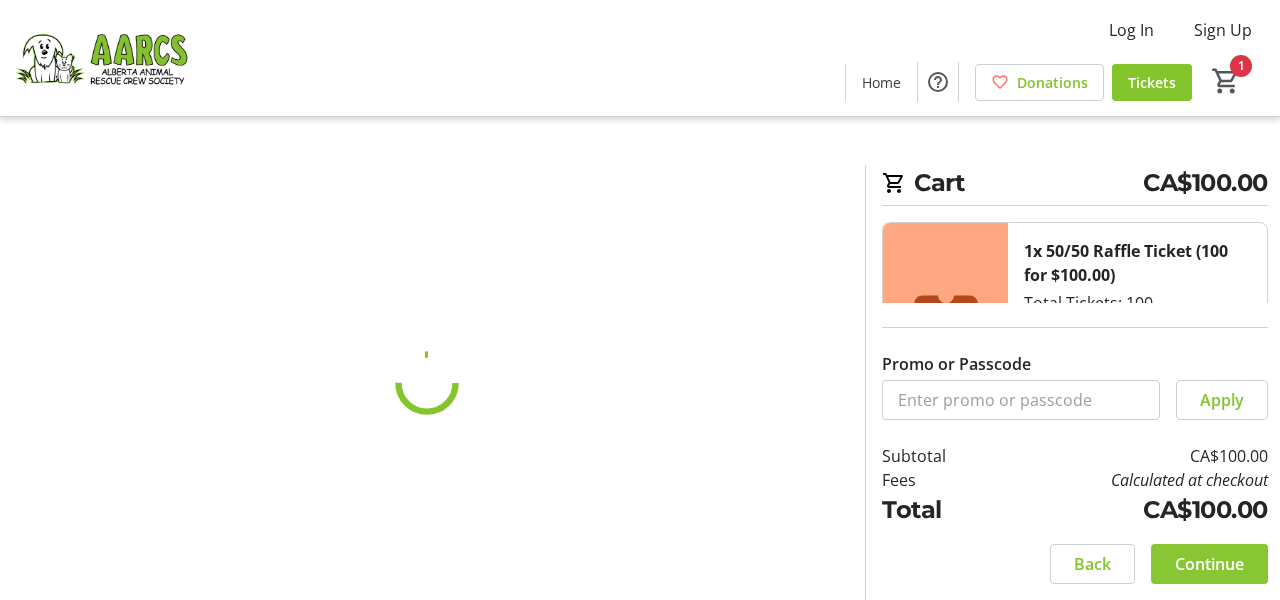 scroll, scrollTop: 0, scrollLeft: 0, axis: both 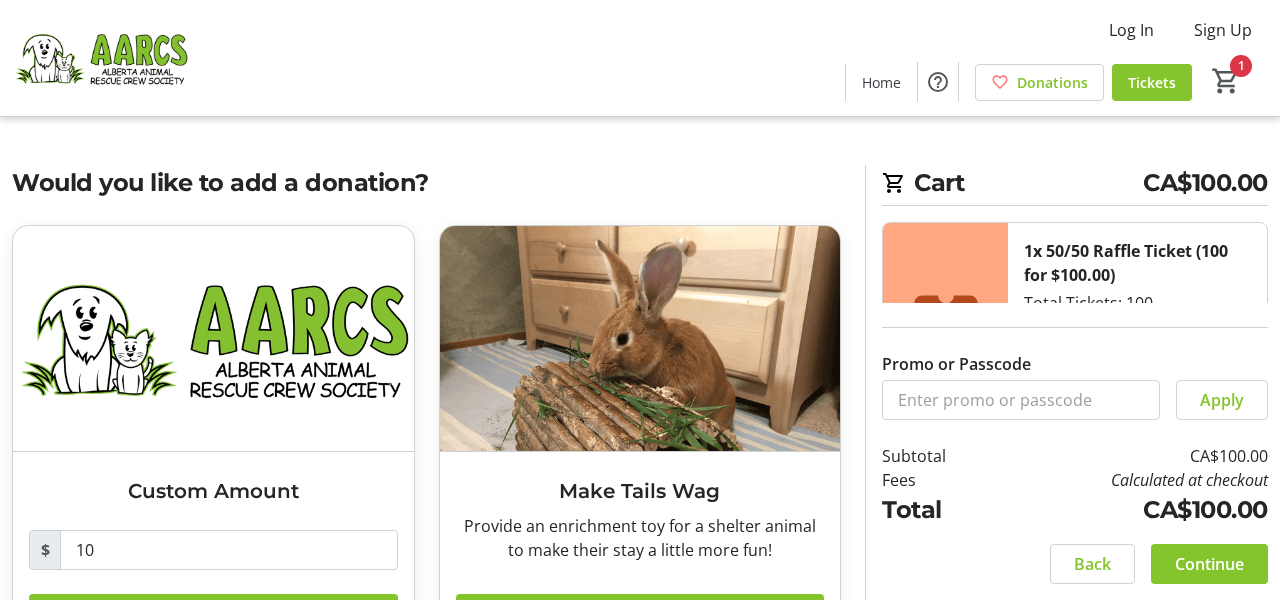 click on "Back  Continue" 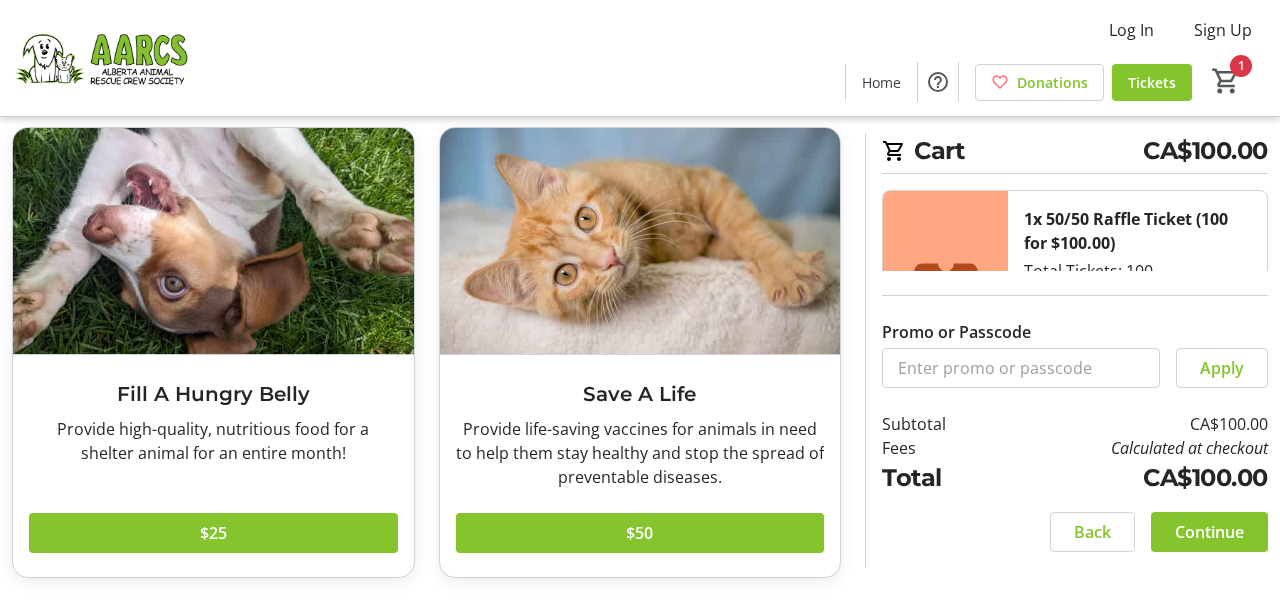 scroll, scrollTop: 557, scrollLeft: 0, axis: vertical 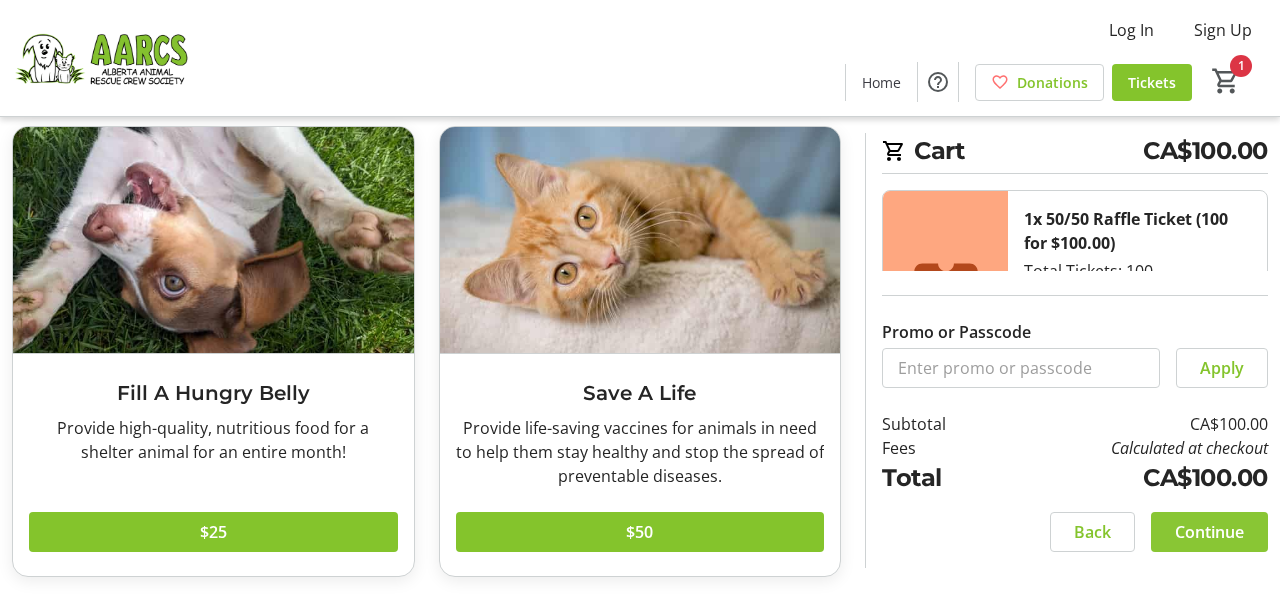 click on "Continue" 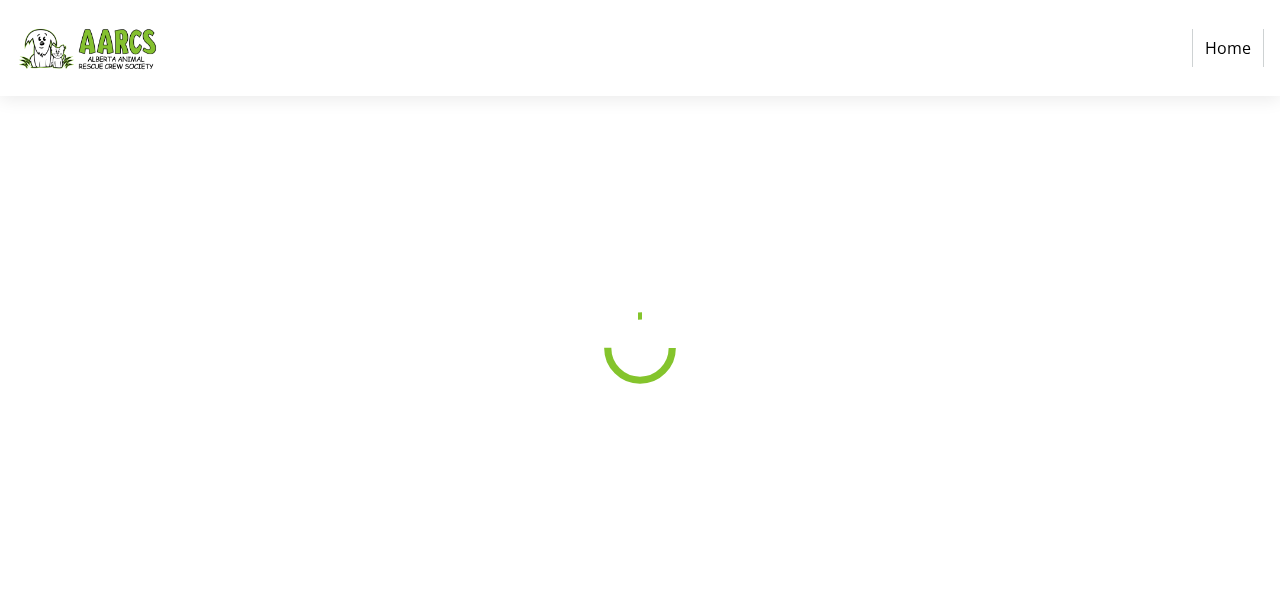 scroll, scrollTop: 0, scrollLeft: 0, axis: both 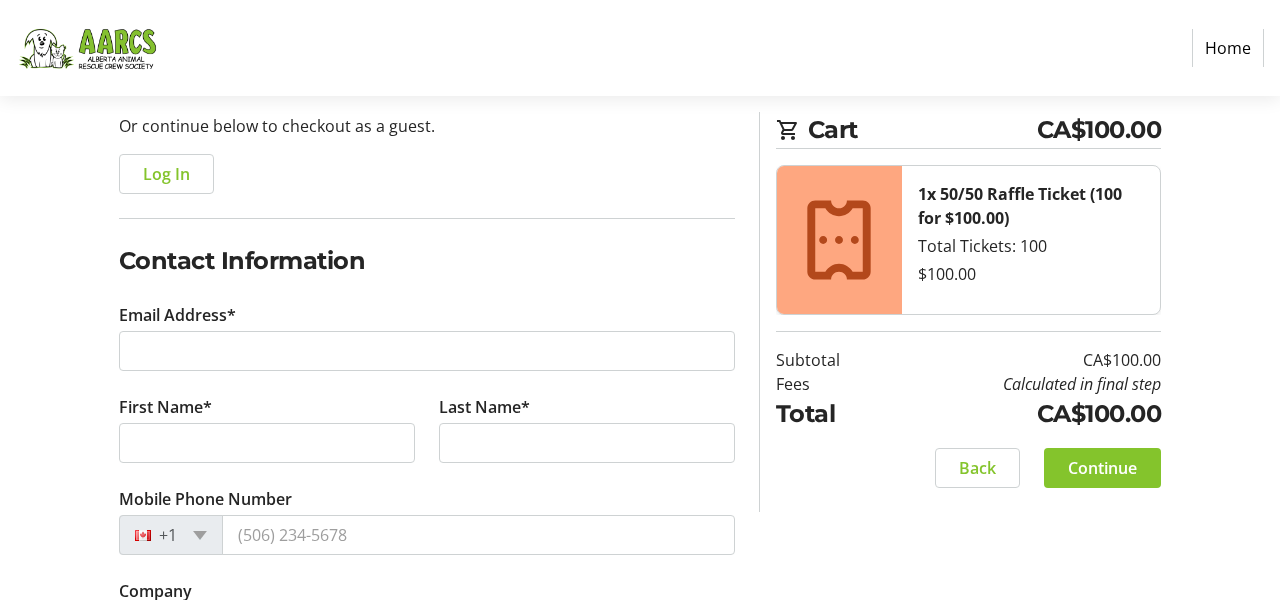 click on "Log In to Your Account (Optional) Or continue below to checkout as a guest.  Log In  Contact Information Email Address* First Name* Last Name*  Mobile Phone Number  +1  Company  0 / 60 characters Mailing Address  Address Line 1*   Address Line 2   City*   State/Province*  State or Province  State or Province   Alberta   British Columbia   Manitoba   New Brunswick   Newfoundland and Labrador   Nova Scotia   Ontario   Prince Edward Island   Quebec   Saskatchewan   Northwest Territories   Nunavut   Yukon   Zip Code/Postal Code*   Country*  Country Country  Afghanistan   Åland Islands   Albania   Algeria   American Samoa   Andorra   Angola   Anguilla   Antarctica   Antigua and Barbuda   Argentina   Armenia   Aruba   Australia   Austria   Azerbaijan   The Bahamas   Bahrain   Bangladesh   Barbados   Belarus   Belgium   Belize   Benin   Bermuda   Bhutan   Bolivia   Bonaire   Bosnia and Herzegovina   Botswana   Bouvet Island   Brazil   British Indian Ocean Territory   United States Minor Outlying Islands   Brunei" 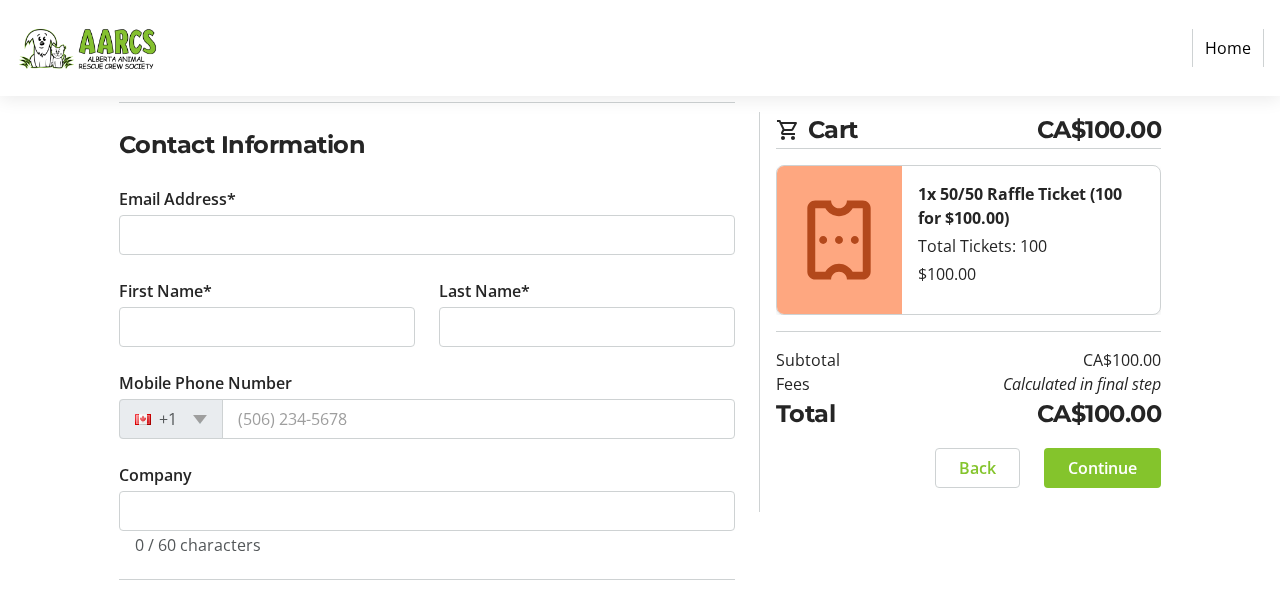 scroll, scrollTop: 320, scrollLeft: 0, axis: vertical 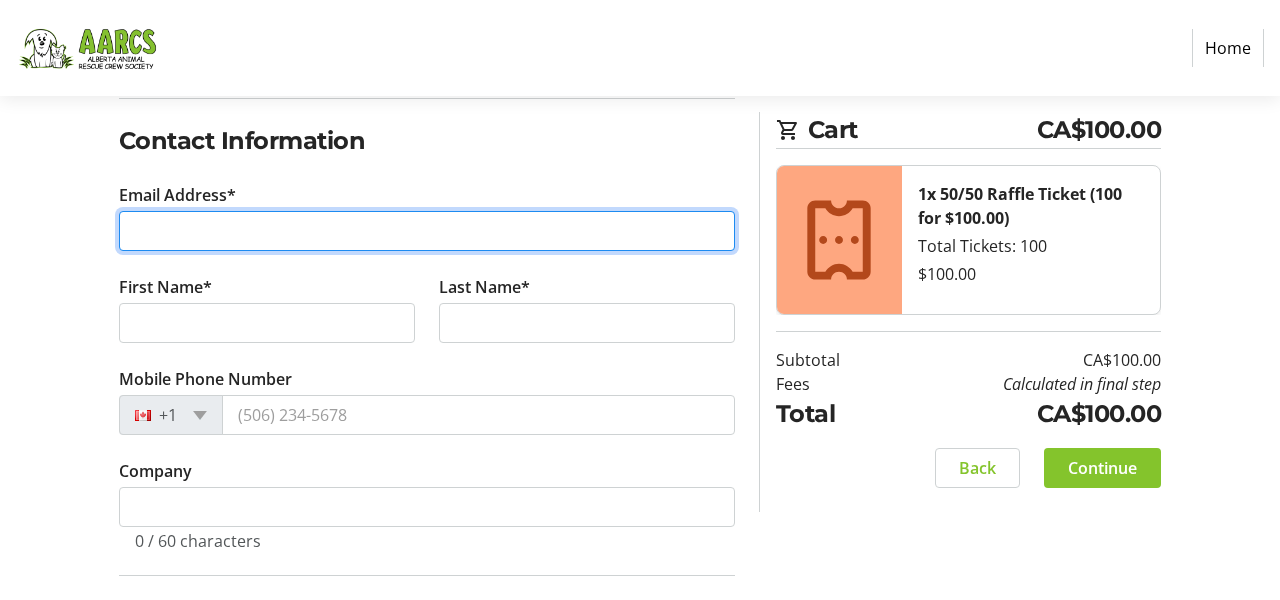 click on "Email Address*" at bounding box center (427, 231) 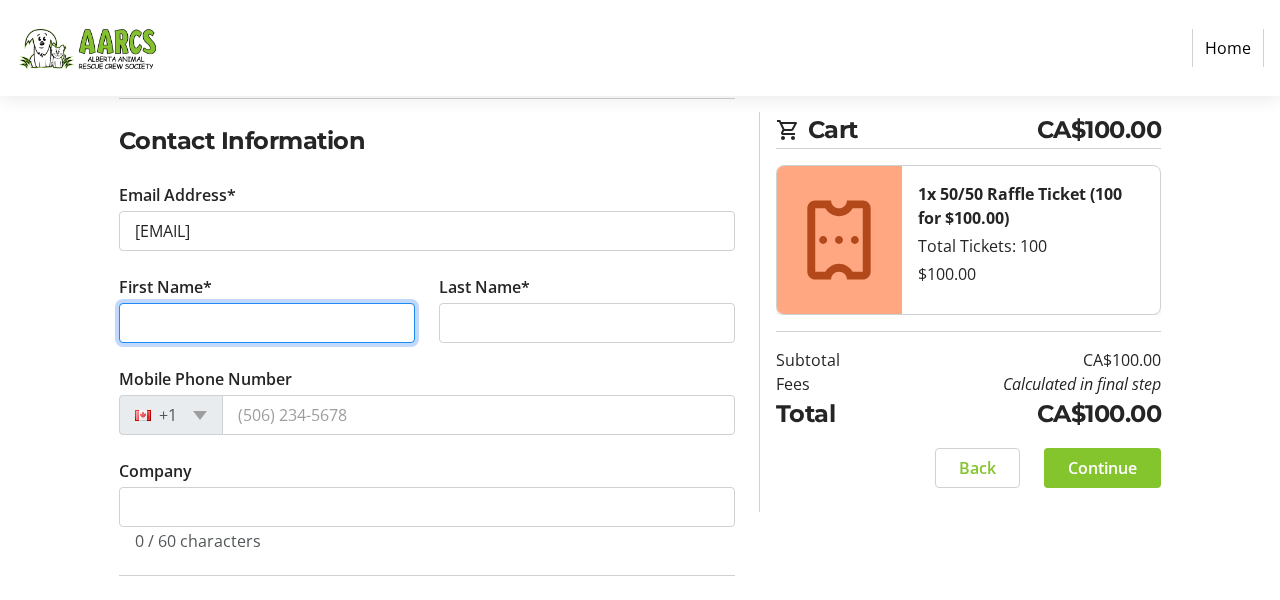 type on "[FIRST]" 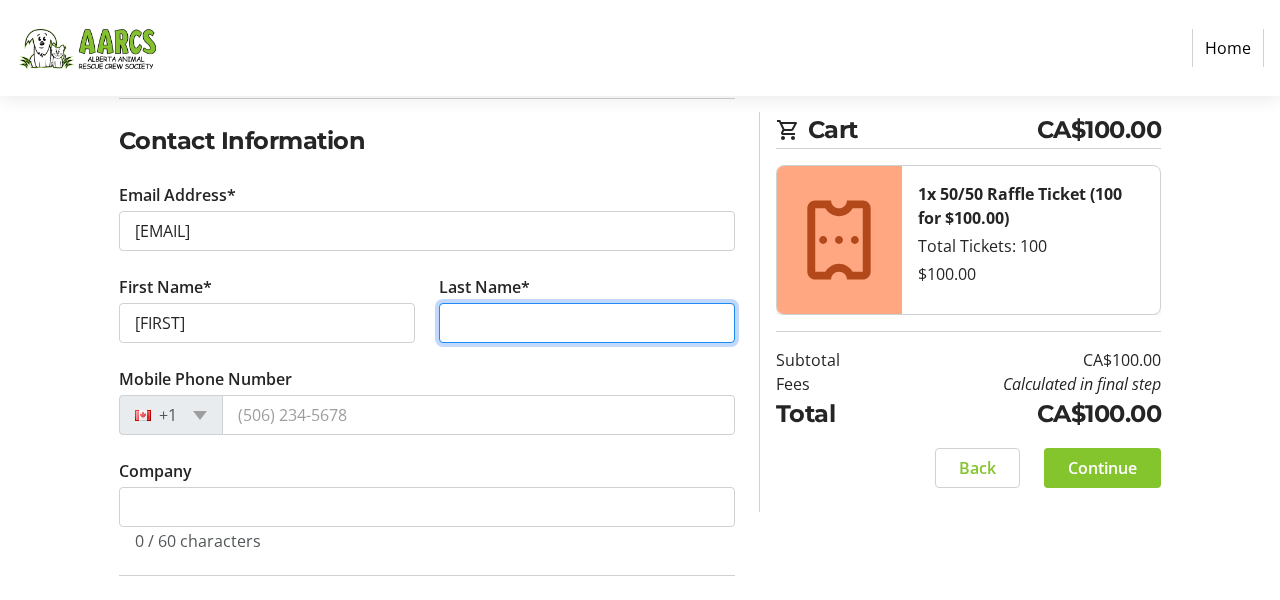 type on "[LAST]" 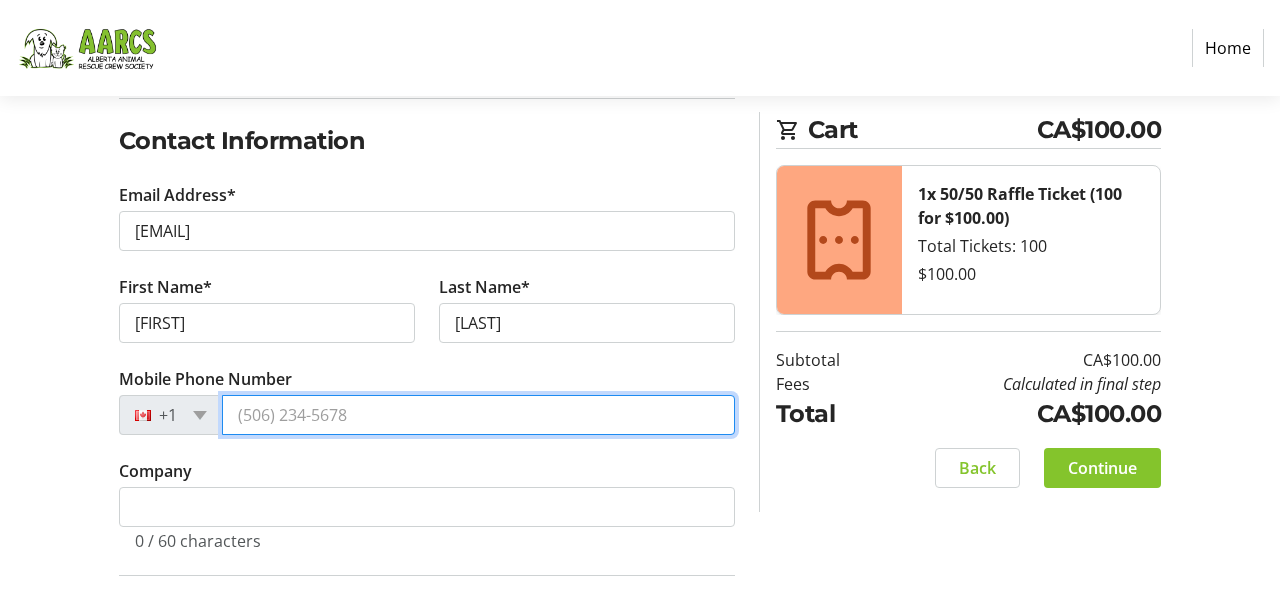 type on "[PHONE]" 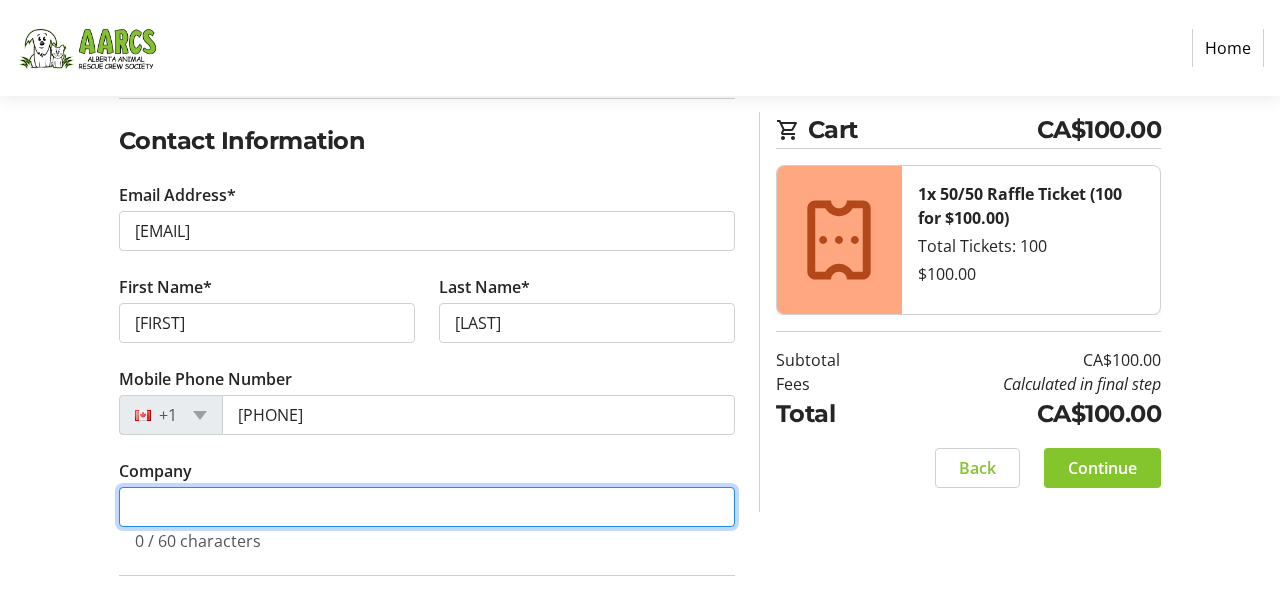 type on "Roxie Contracting" 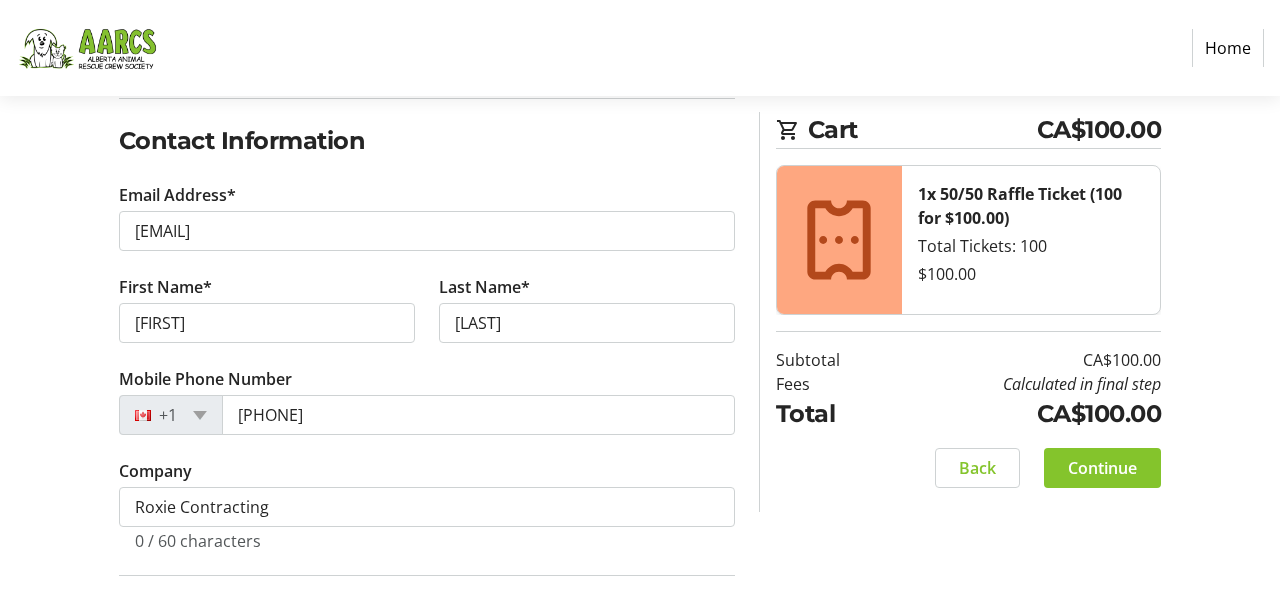 type on "[NUMBER] [STREET]" 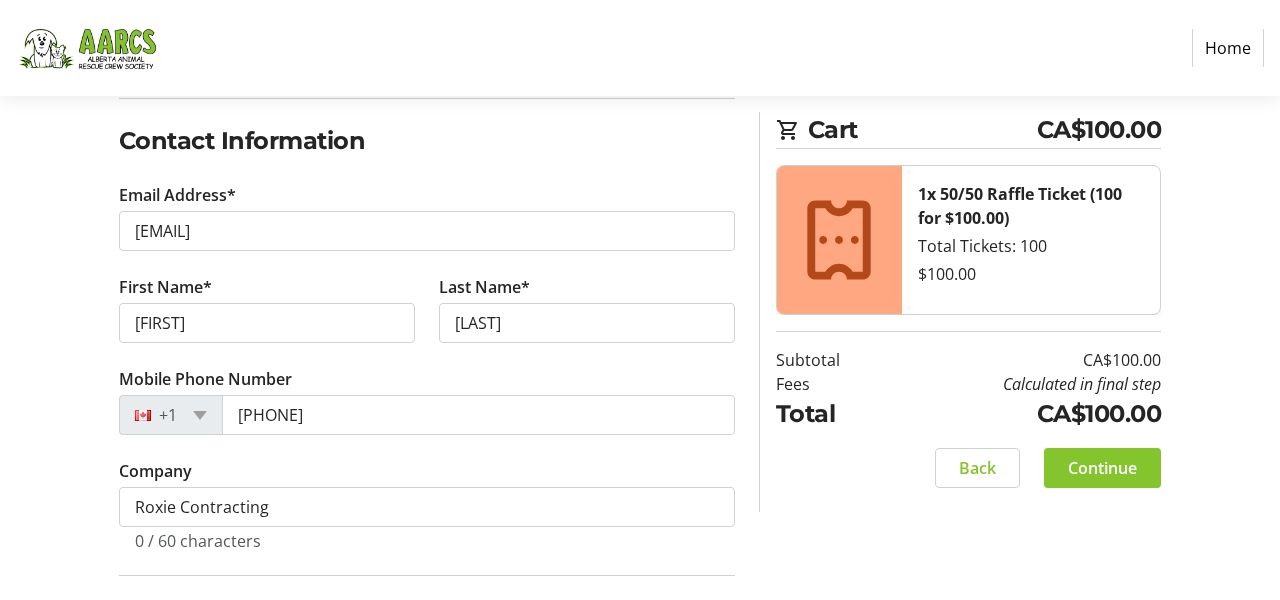 type on "Calgary" 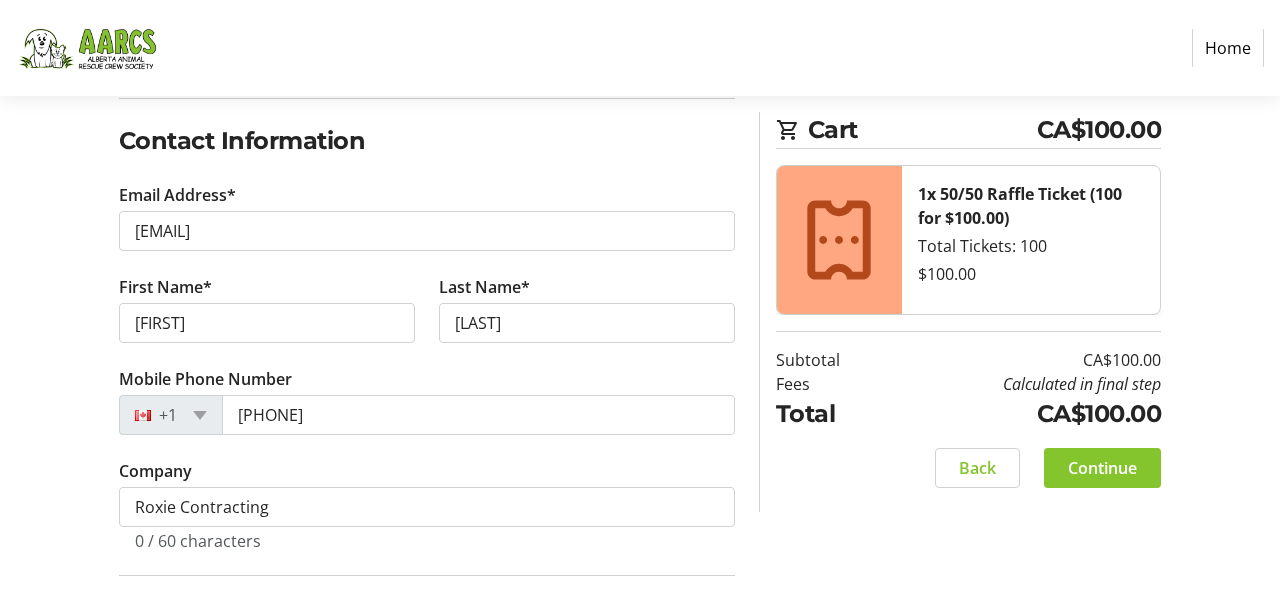 select on "AB" 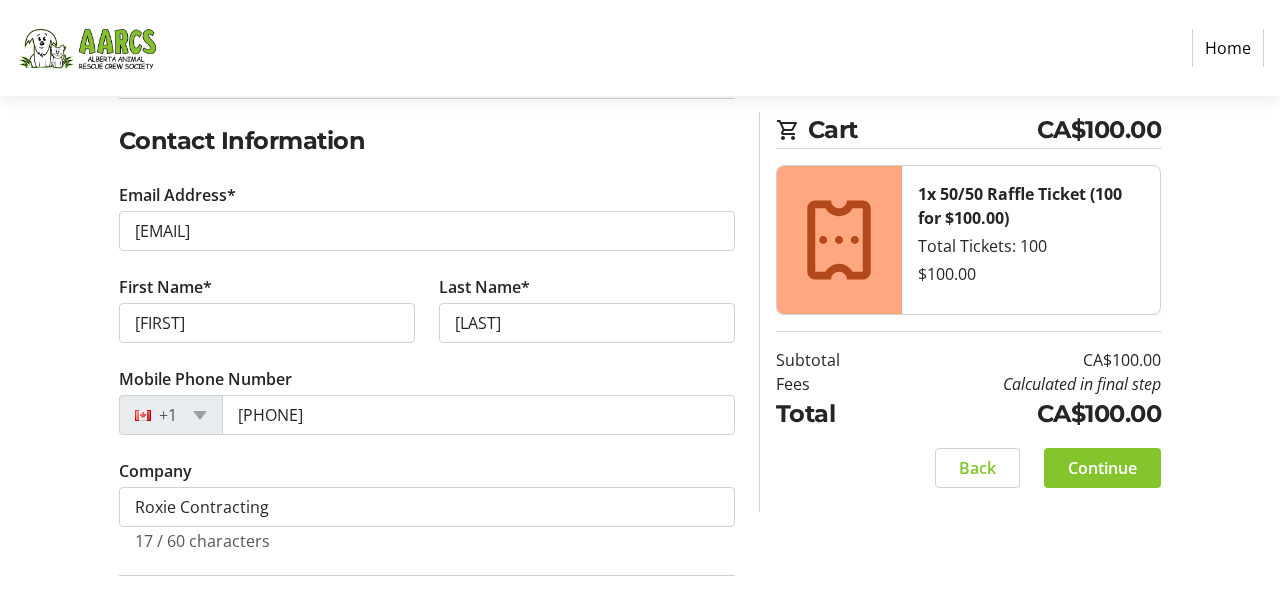 click on "Cart CA$100.00 1x 50/50 Raffle Ticket (100 for $100.00) Total Tickets: 100  $100.00  Subtotal  CA$100.00  Fees  Calculated in final step  Total  CA$100.00   Back   Continue" 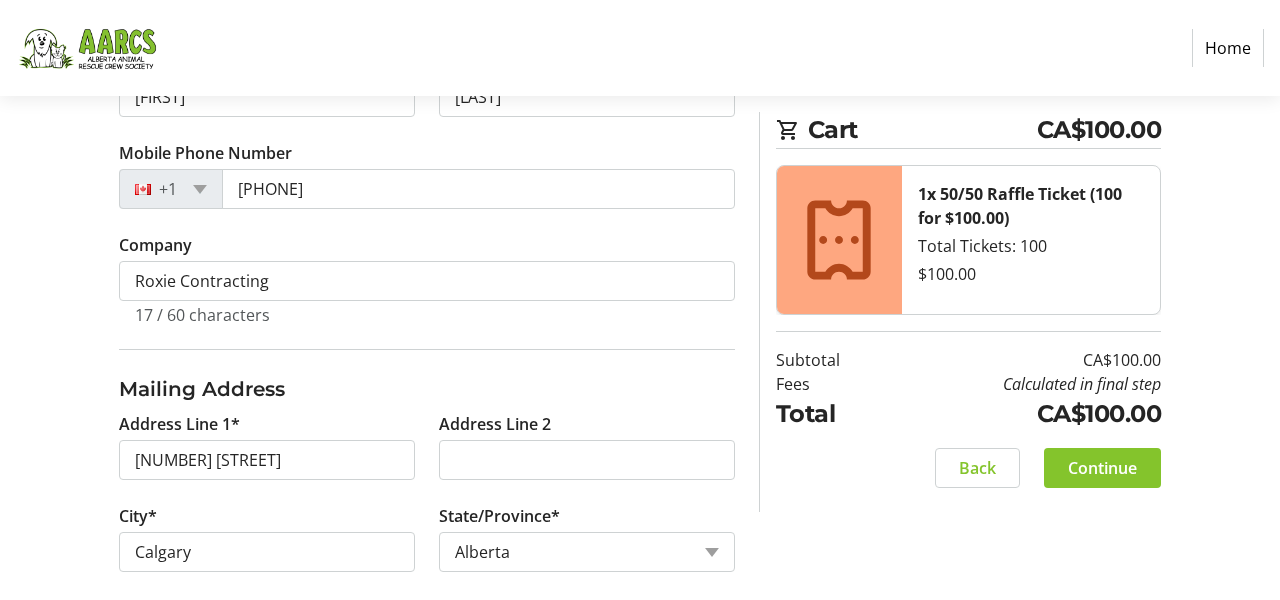 scroll, scrollTop: 560, scrollLeft: 0, axis: vertical 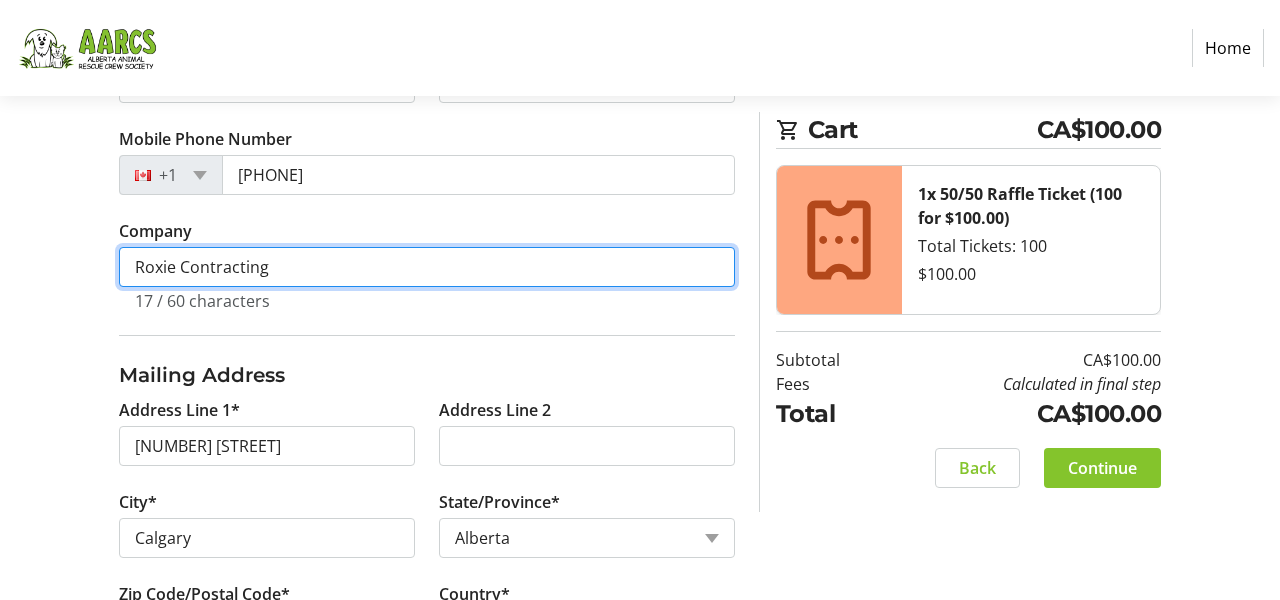 drag, startPoint x: 313, startPoint y: 275, endPoint x: 64, endPoint y: 245, distance: 250.80072 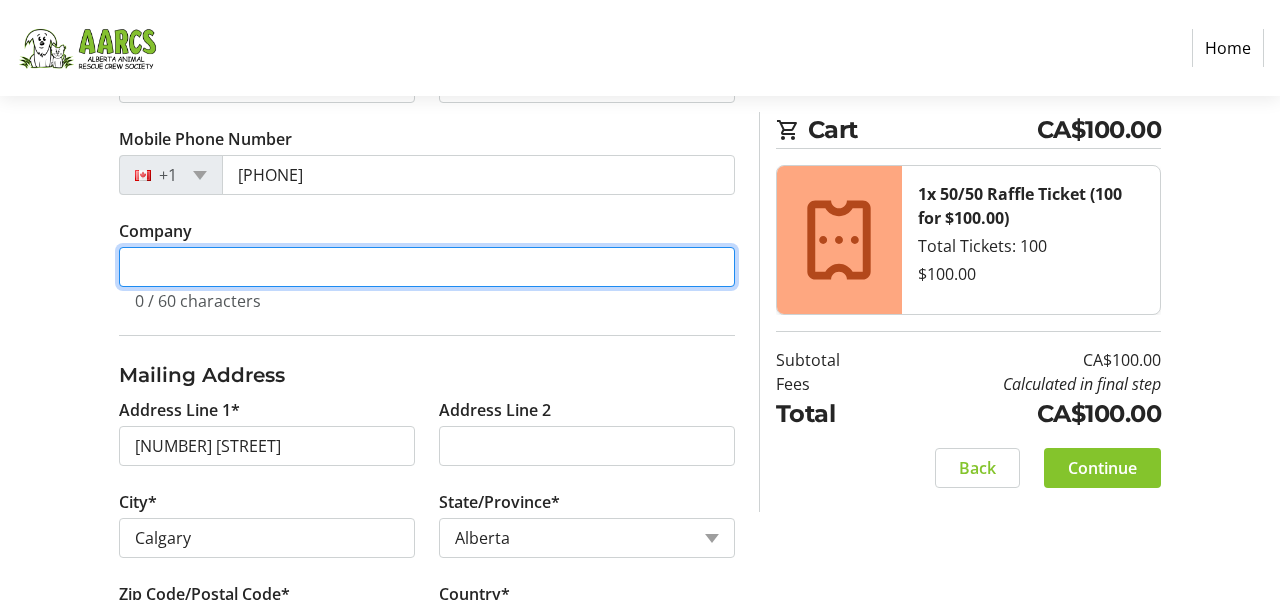 type 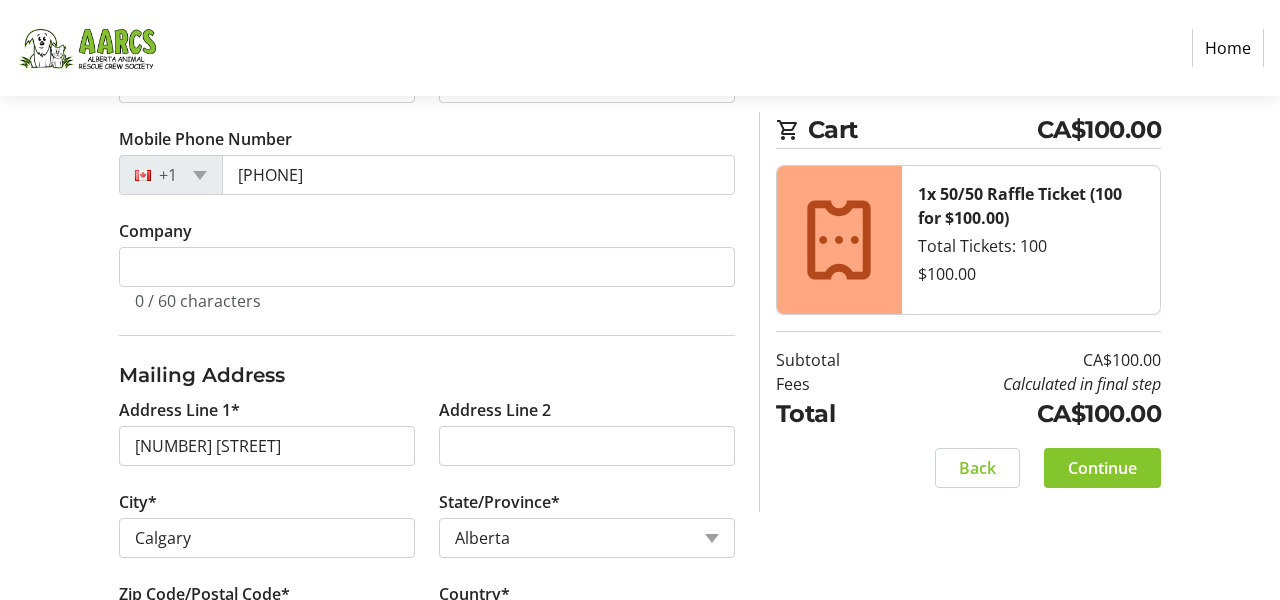click on "Cart CA$100.00 1x 50/50 Raffle Ticket (100 for $100.00) Total Tickets: 100  $100.00  Subtotal  CA$100.00  Fees  Calculated in final step  Total  CA$100.00   Back   Continue" 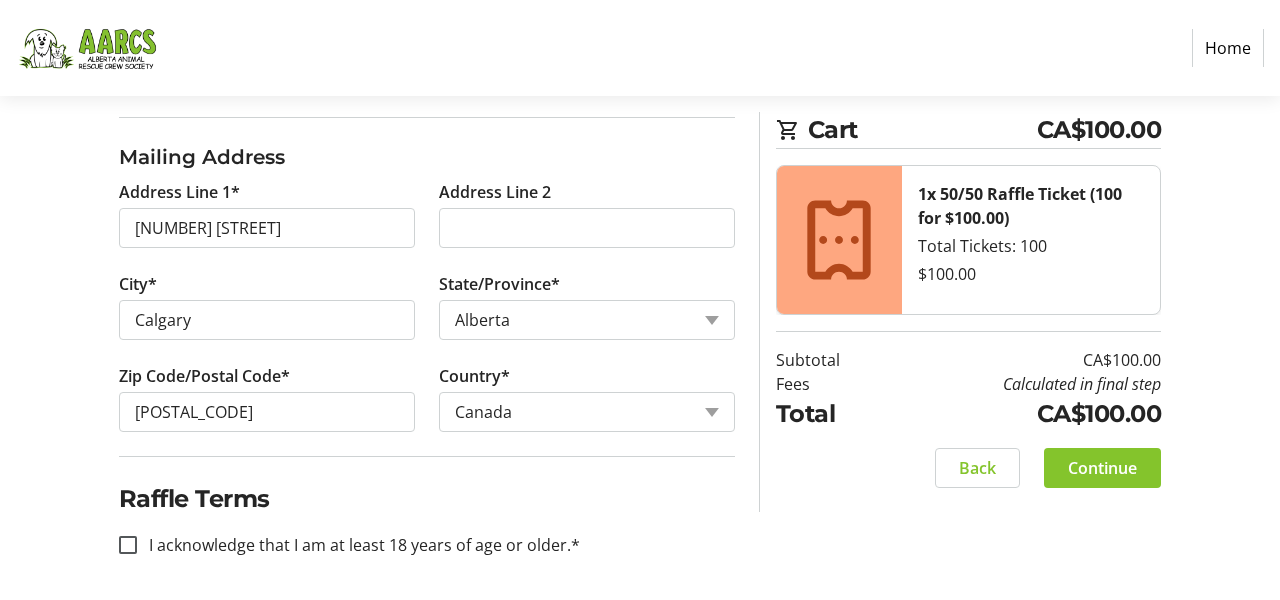 scroll, scrollTop: 799, scrollLeft: 0, axis: vertical 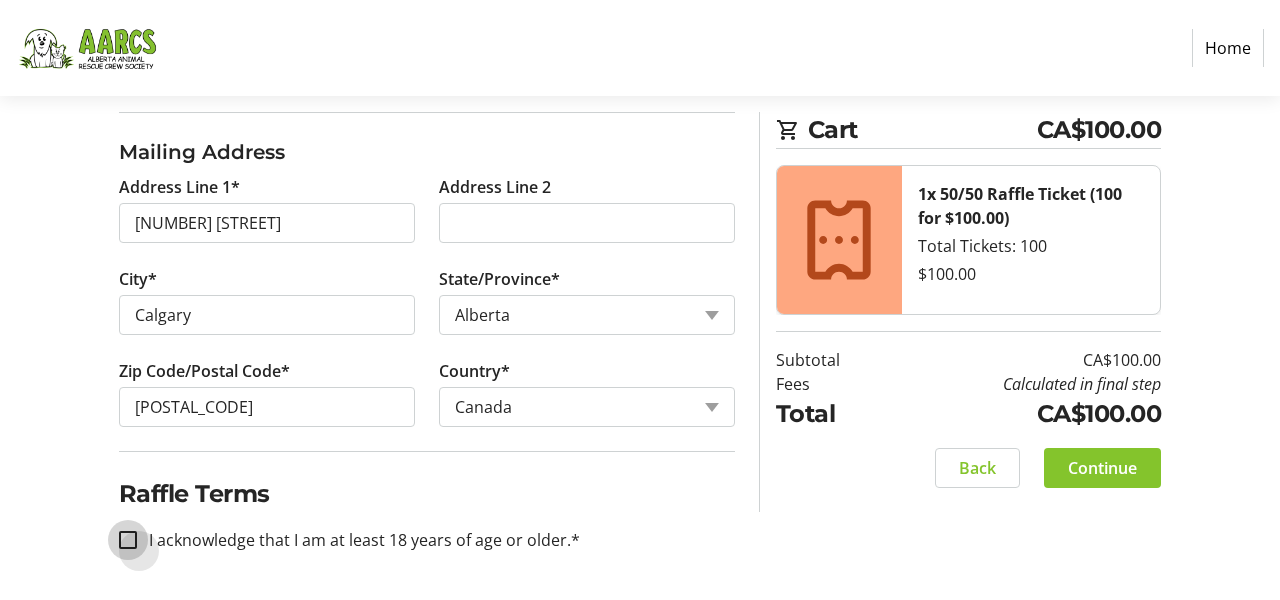 click on "I acknowledge that I am at least 18 years of age or older.*" at bounding box center [128, 540] 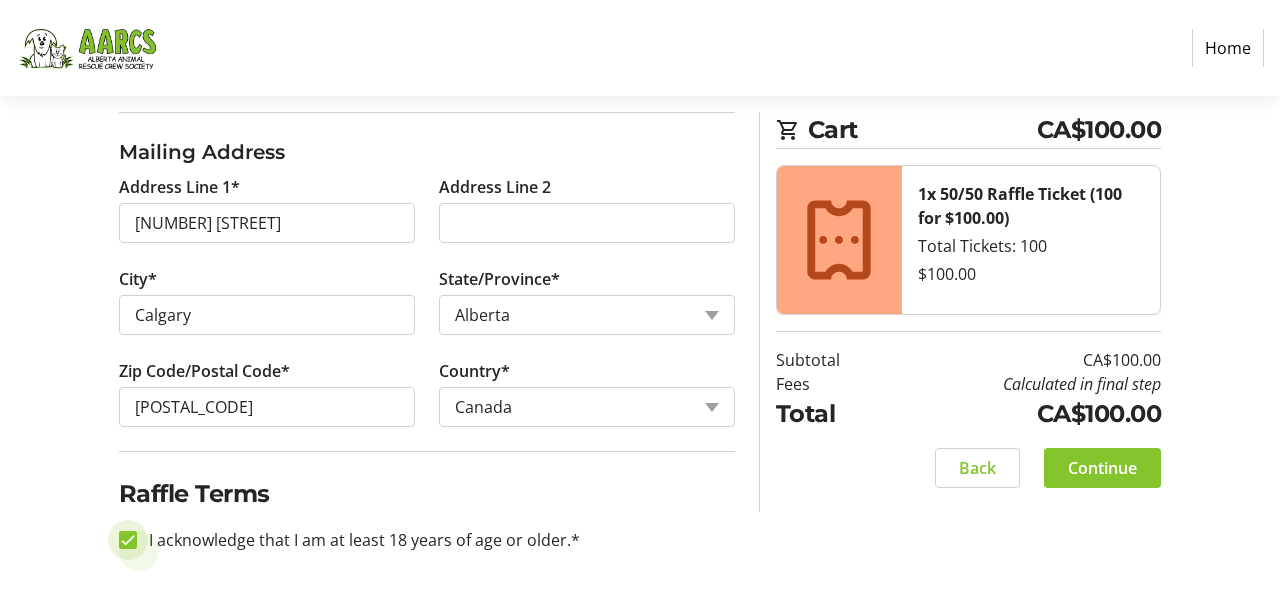 checkbox on "true" 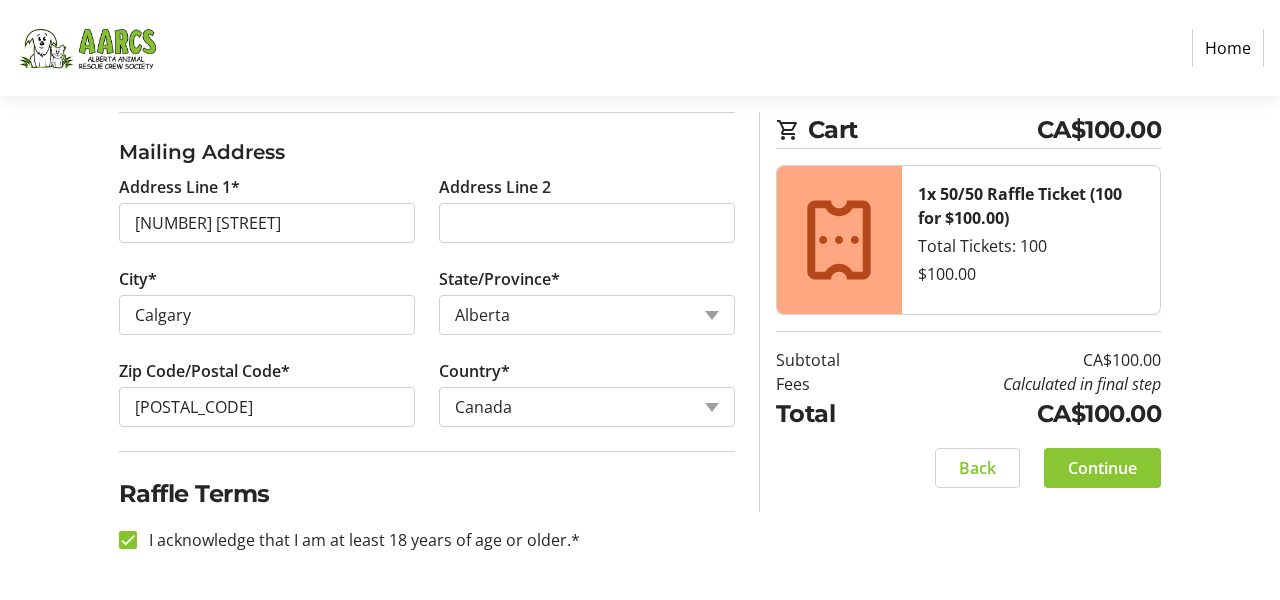 click on "Continue" 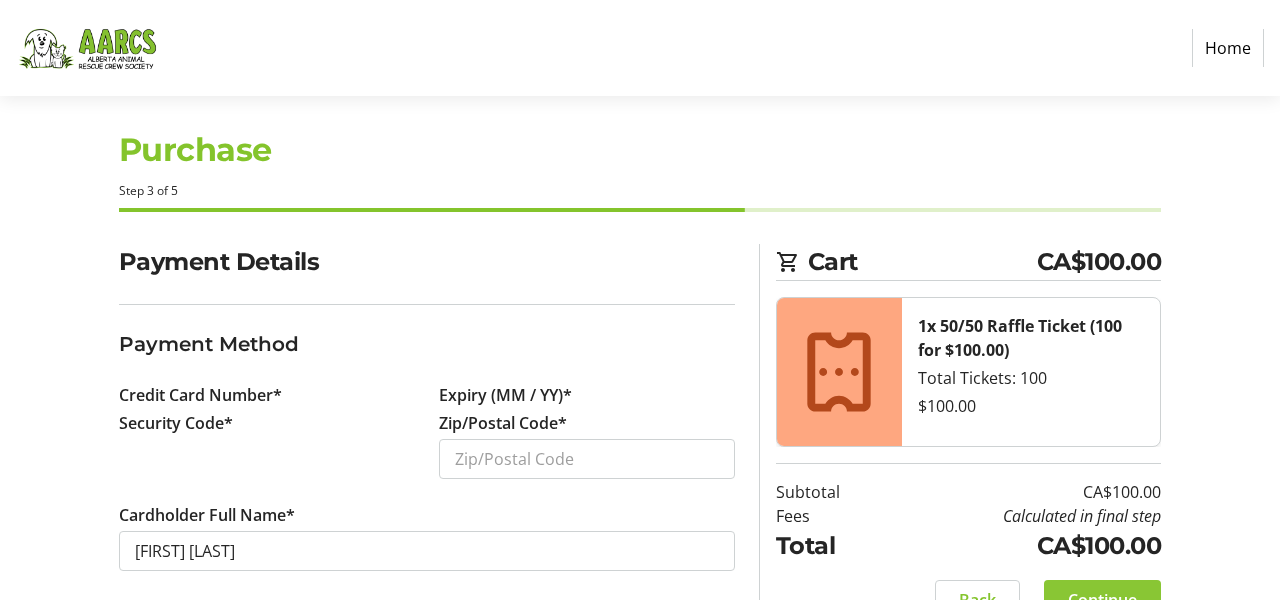 scroll, scrollTop: 0, scrollLeft: 0, axis: both 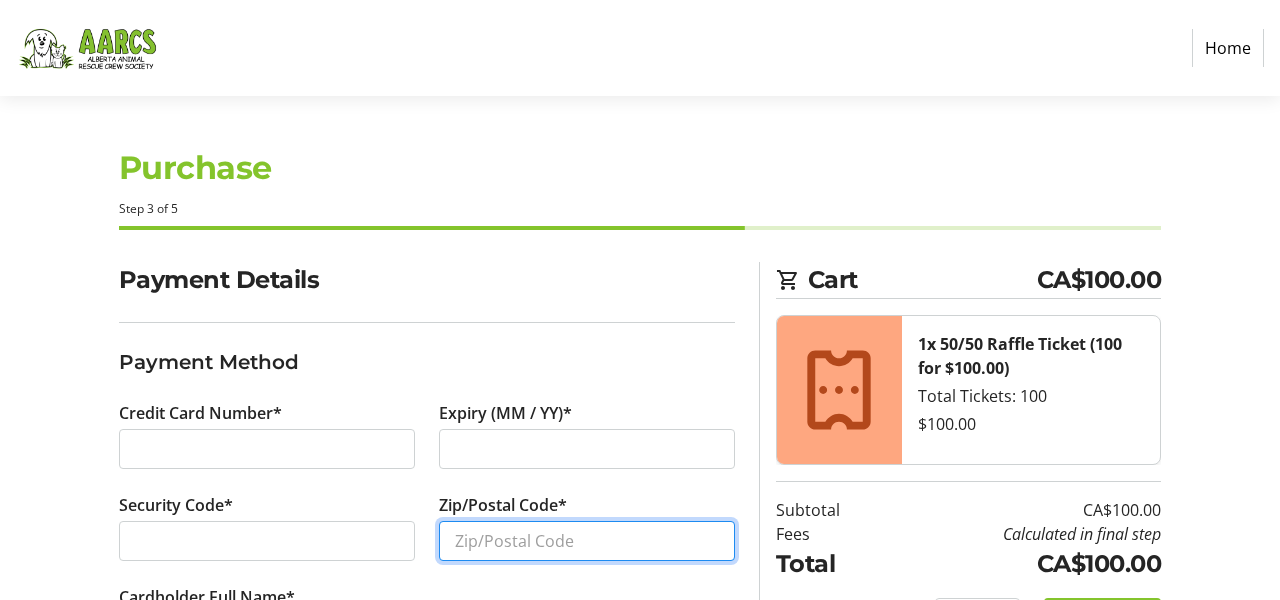click on "Zip/Postal Code*" at bounding box center (587, 541) 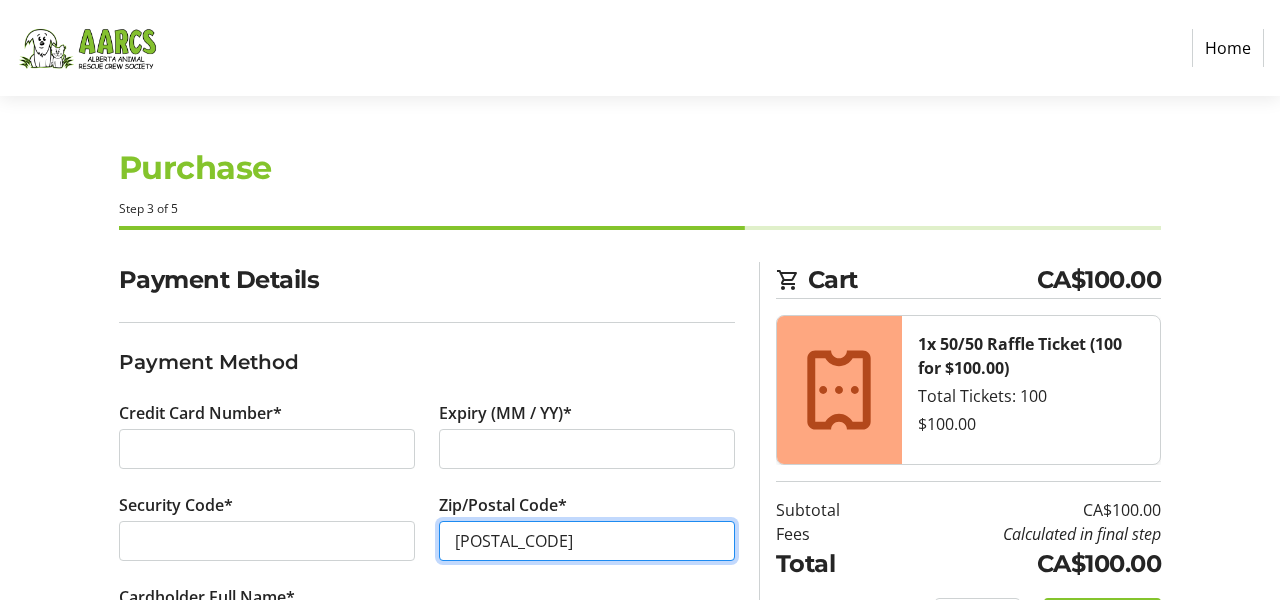 type on "[POSTAL_CODE]" 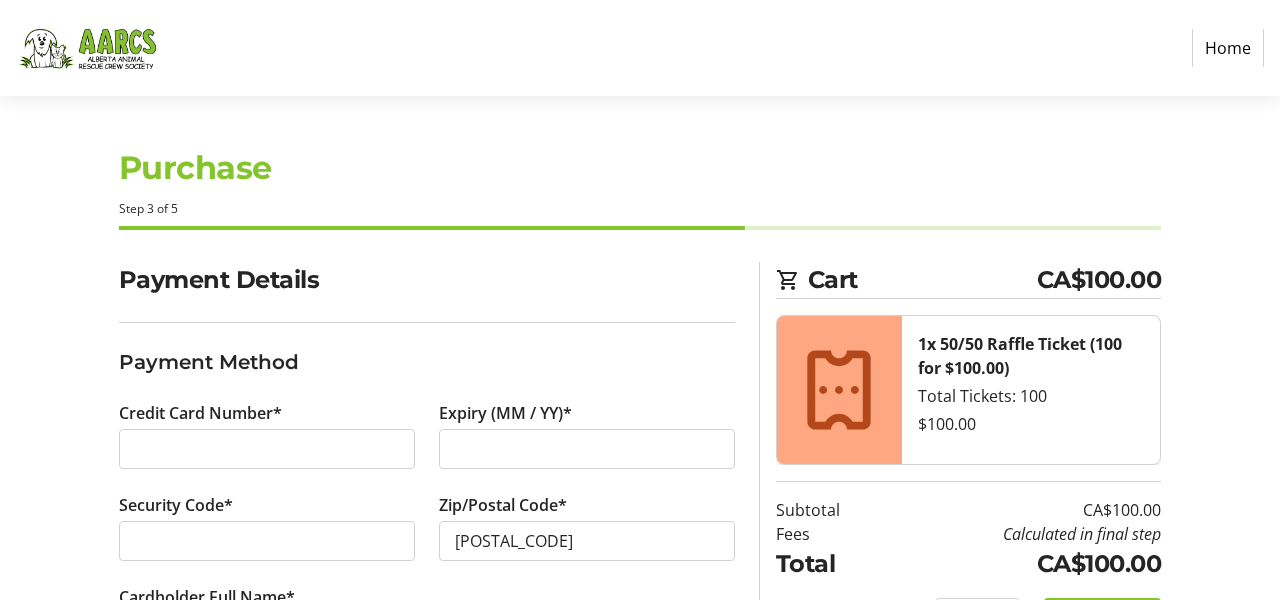 click on "Zip/Postal Code* [POSTAL_CODE]" 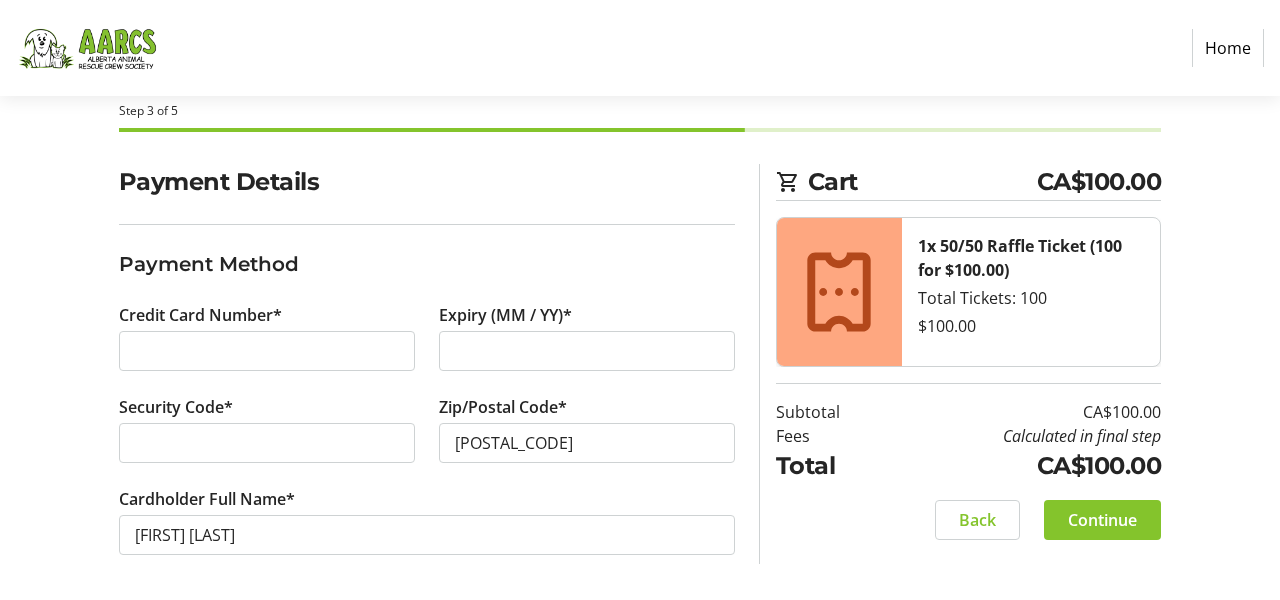 scroll, scrollTop: 101, scrollLeft: 0, axis: vertical 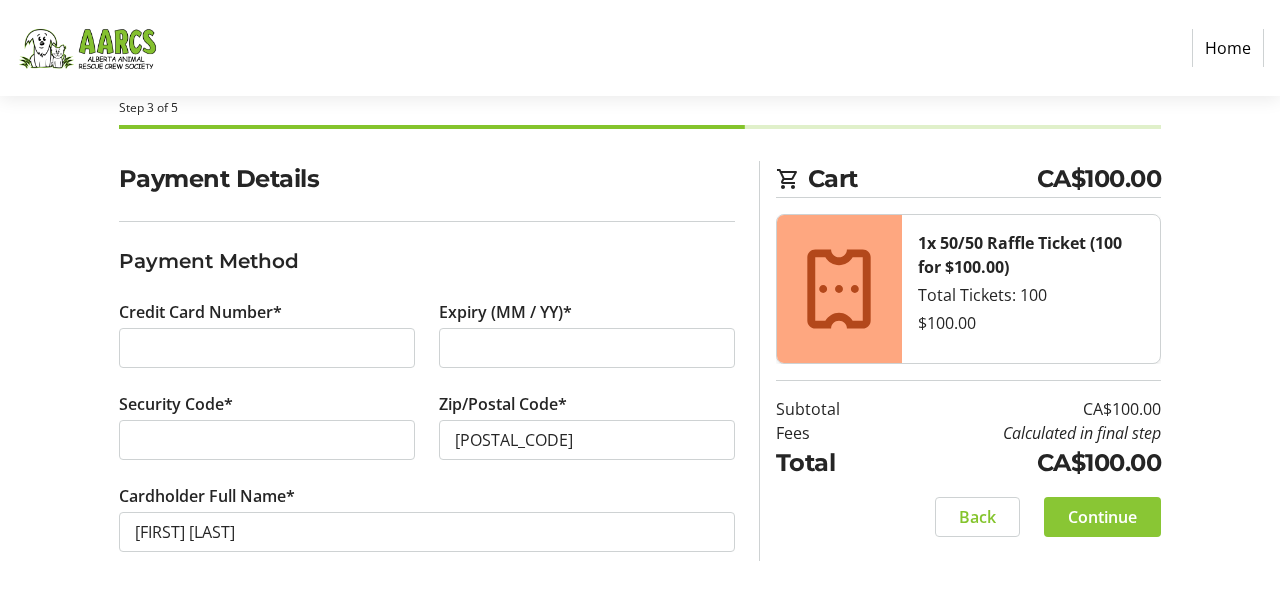 click on "Continue" 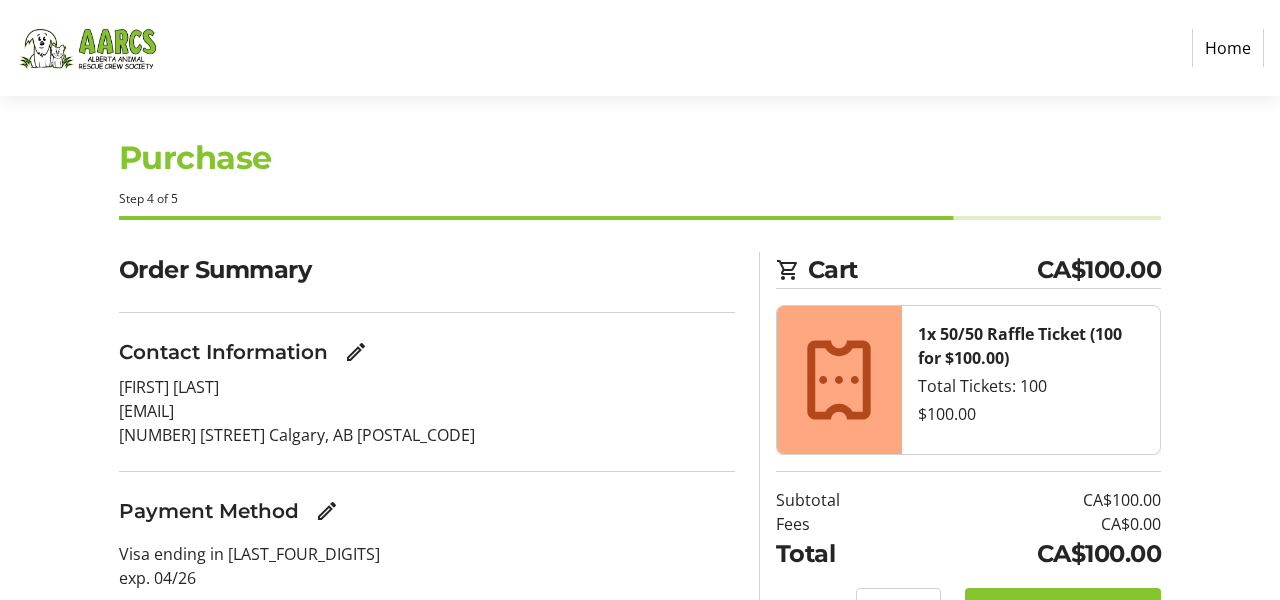 scroll, scrollTop: 0, scrollLeft: 0, axis: both 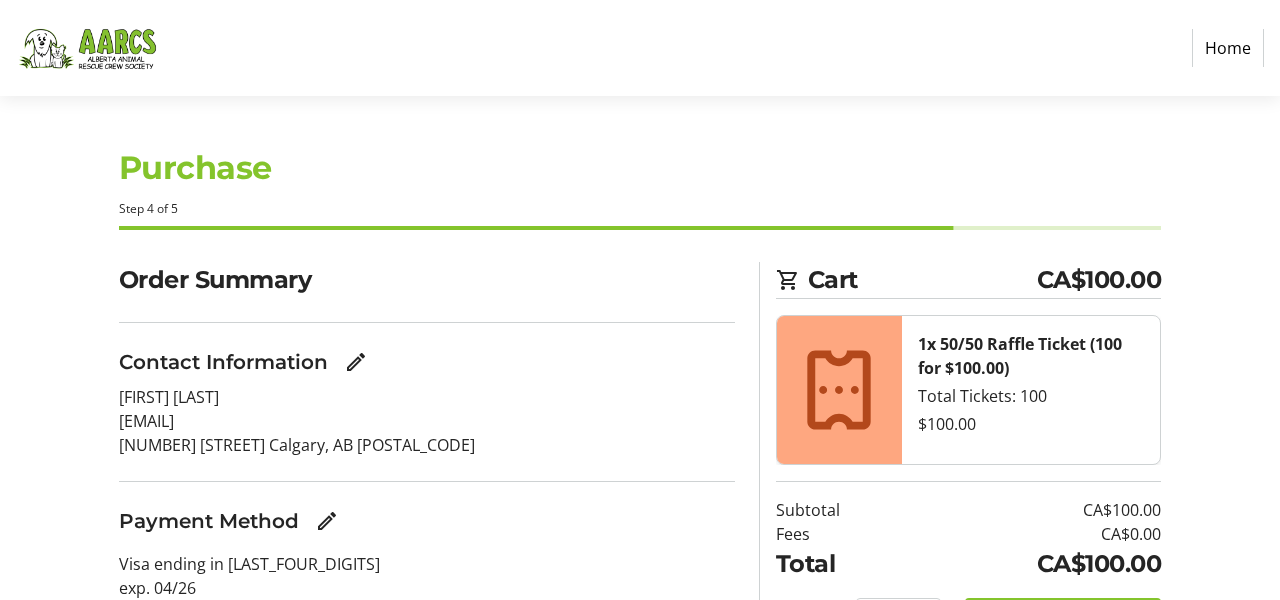 click on "Order Summary Contact Information Erik Trapnell heinrick57@hotmail.com 1319 10th St S.W.
Calgary, AB
T2R 1P7 Payment Method  Visa ending in [LAST_FOUR_DIGITS]   Save my info for faster checkouts  Cart CA$100.00 1x 50/50 Raffle Ticket (100 for $100.00) Total Tickets: 100  $100.00  Subtotal  CA$100.00  Fees  CA$0.00  Total  CA$100.00   Back   Complete Purchase   By clicking submit, you agree to the  Privacy Policy  and  Terms of Use Agreement" 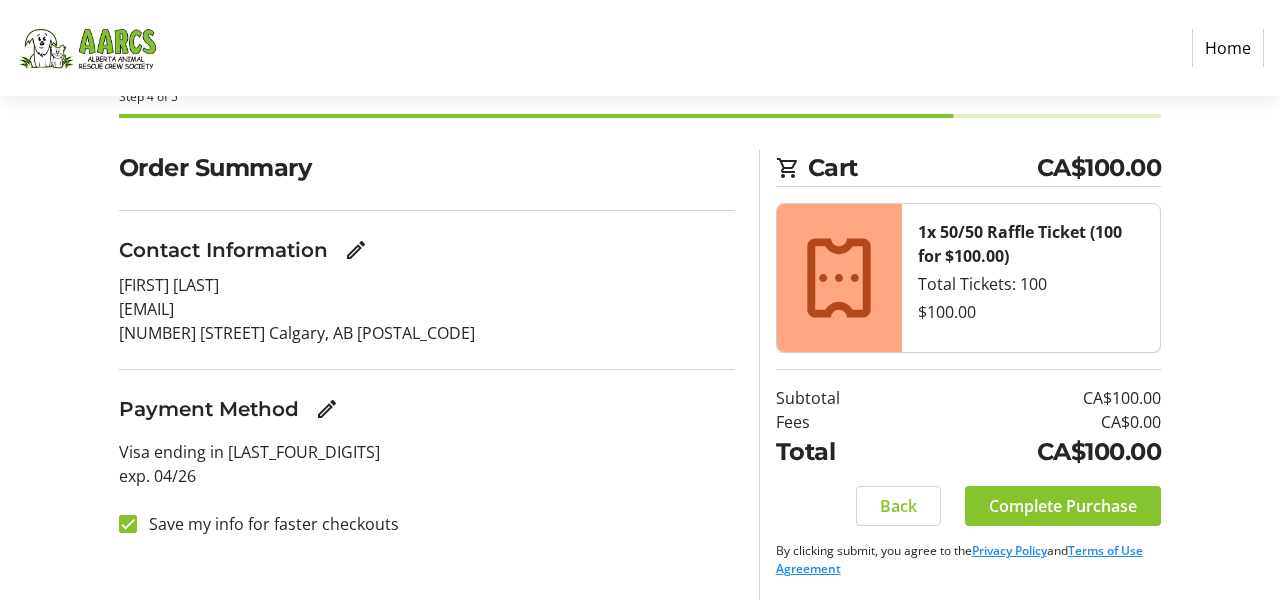 scroll, scrollTop: 114, scrollLeft: 0, axis: vertical 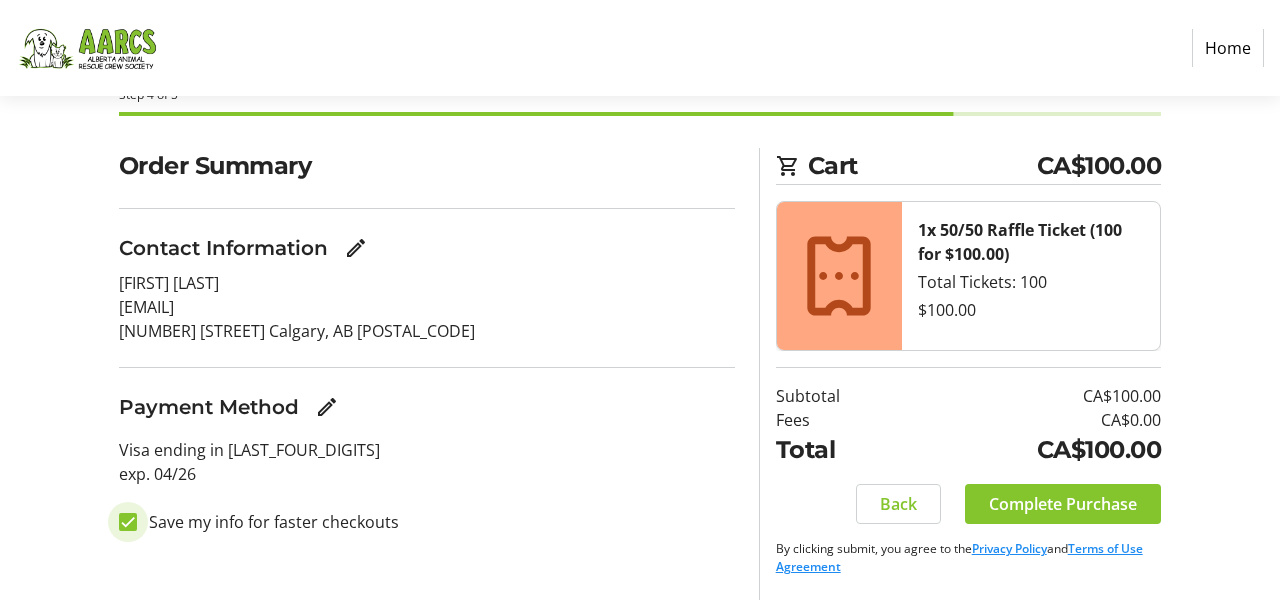 click on "Save my info for faster checkouts" at bounding box center [128, 522] 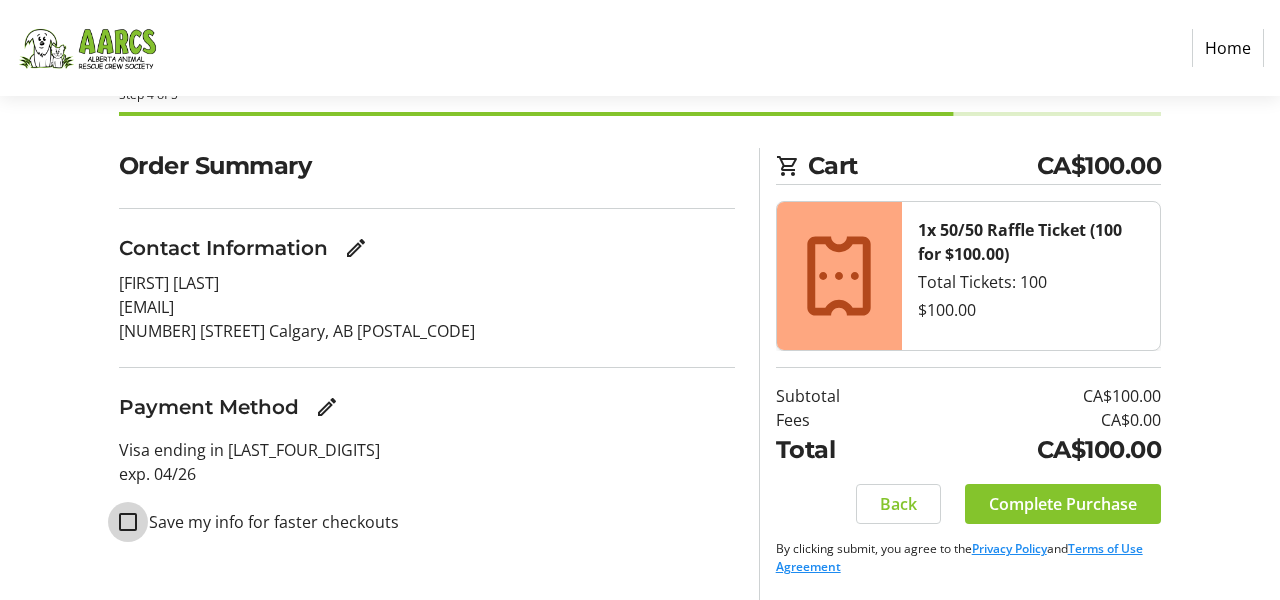 checkbox on "false" 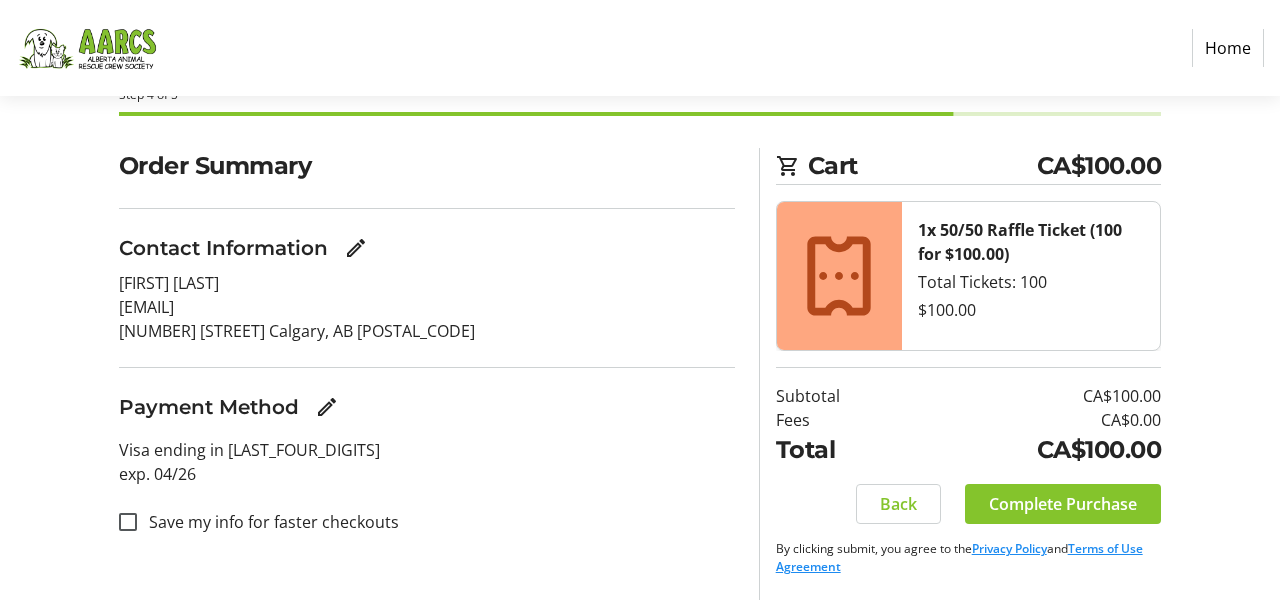 click on "Order Summary Contact Information Erik Trapnell heinrick57@hotmail.com 1319 10th St S.W.
Calgary, AB
T2R 1P7 Payment Method  Visa ending in [LAST_FOUR_DIGITS]   Save my info for faster checkouts  Cart CA$100.00 1x 50/50 Raffle Ticket (100 for $100.00) Total Tickets: 100  $100.00  Subtotal  CA$100.00  Fees  CA$0.00  Total  CA$100.00   Back   Complete Purchase   By clicking submit, you agree to the  Privacy Policy  and  Terms of Use Agreement" 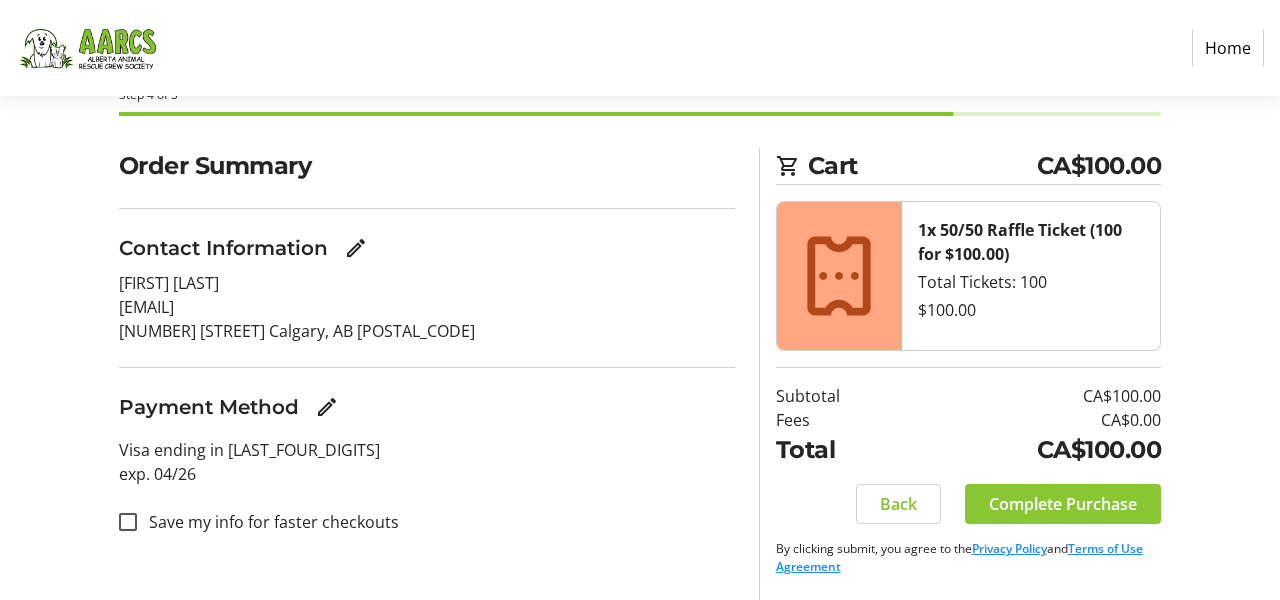 click on "Complete Purchase" 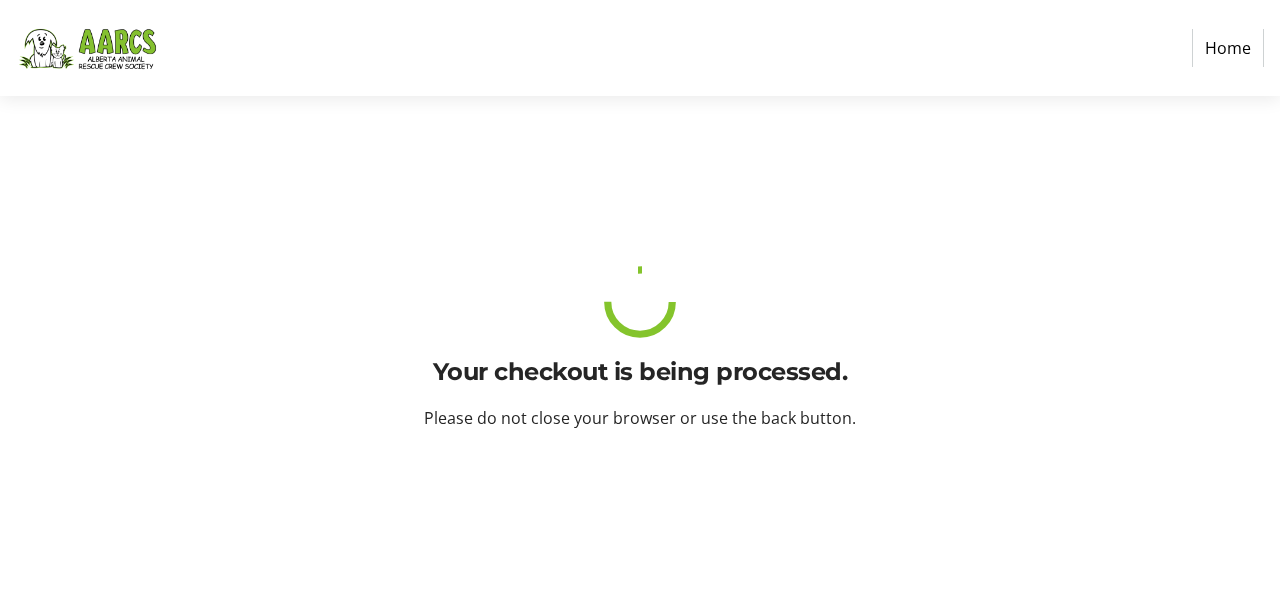 scroll, scrollTop: 0, scrollLeft: 0, axis: both 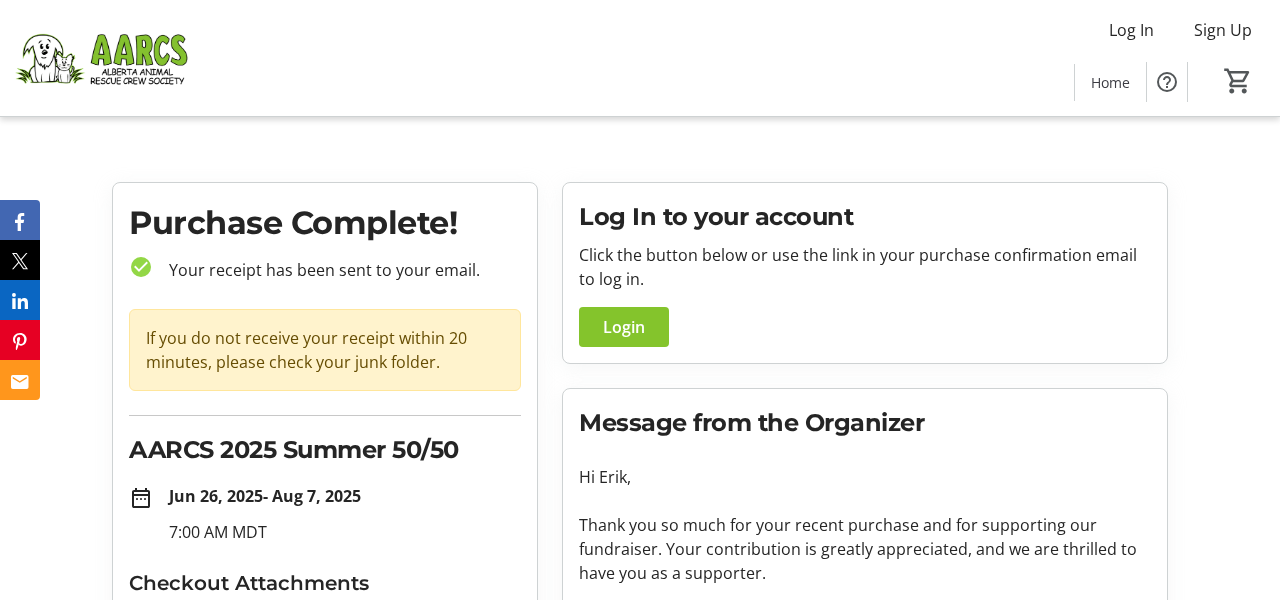 click on "Purchase Complete! check_circle Your receipt has been sent to your email.  If you do not receive your receipt within 20 minutes, please check your junk folder.  AARCS 2025 Summer 50/50 date_range  Jun 26, 2025   - Aug 7, 2025   7:00 AM MDT  Checkout Attachments ErikTrapnell-checkout-BLTr0ghY2Fu-itemized-2025-08-07T00-27-59-706Z.pdf raffle-tickets-aarcs-5ZG5u1RoCSc.pdf Log In to your account  Click the button below or use the link in your purchase confirmation email to log in.  Login Message from the Organizer Hi Erik, Thank you so much for your recent purchase and for supporting our fundraiser. Your contribution is greatly appreciated, and we are thrilled to have you as a supporter. Sincerely, Alberta Animal Rescue Crew Society  Contact Organizer" 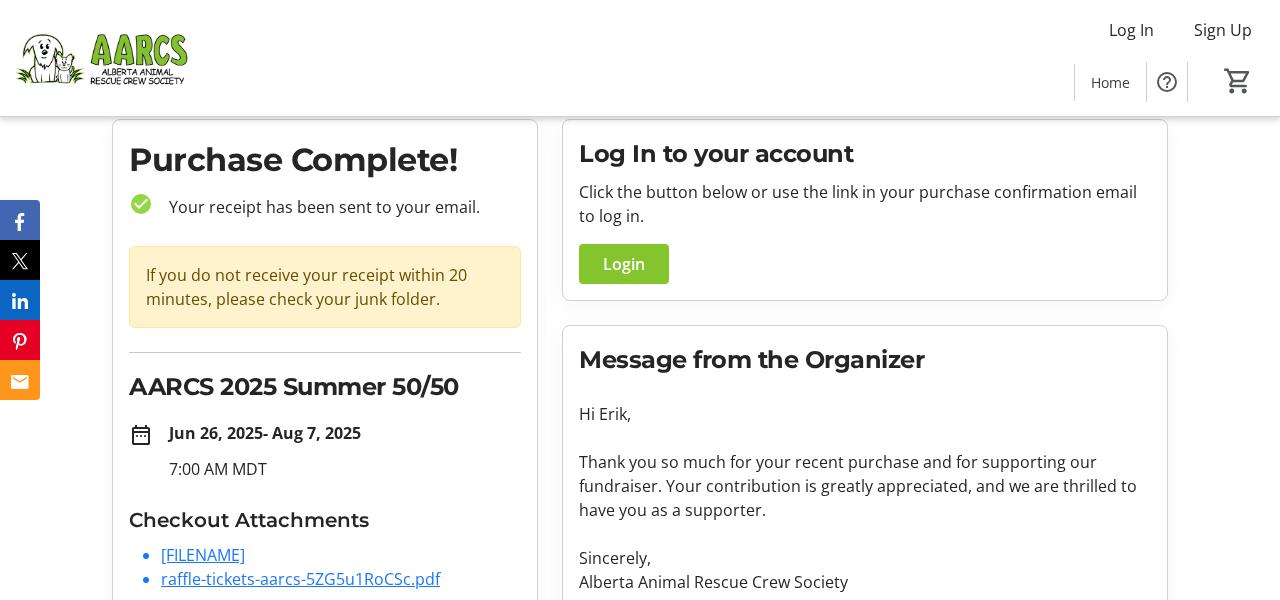 scroll, scrollTop: 0, scrollLeft: 0, axis: both 